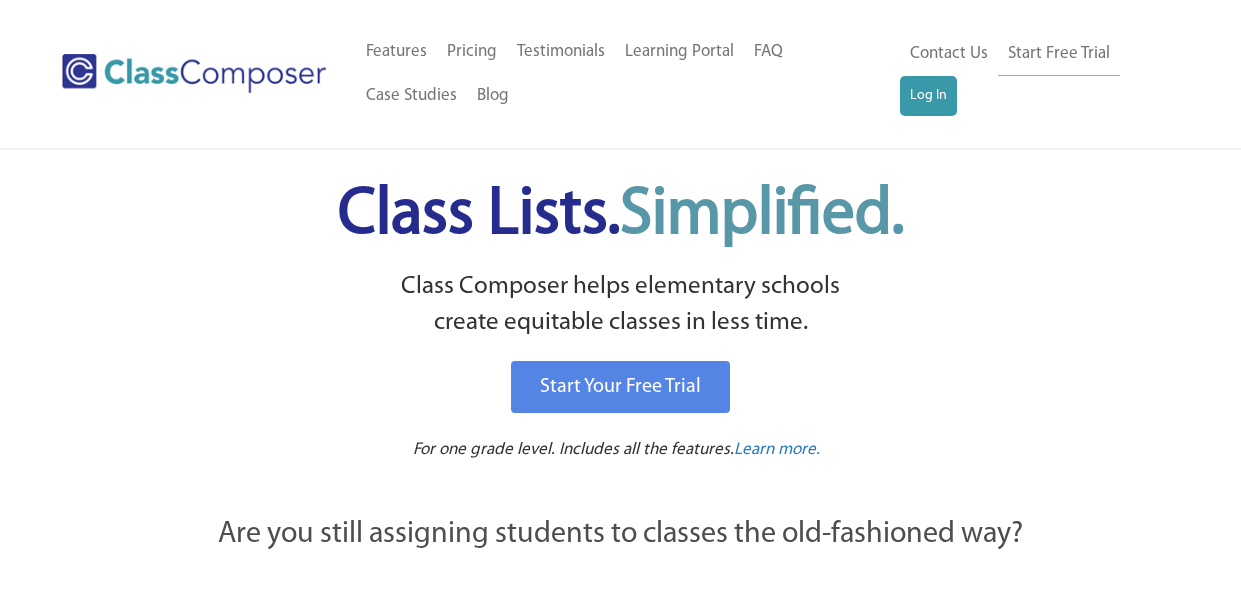 scroll, scrollTop: 0, scrollLeft: 0, axis: both 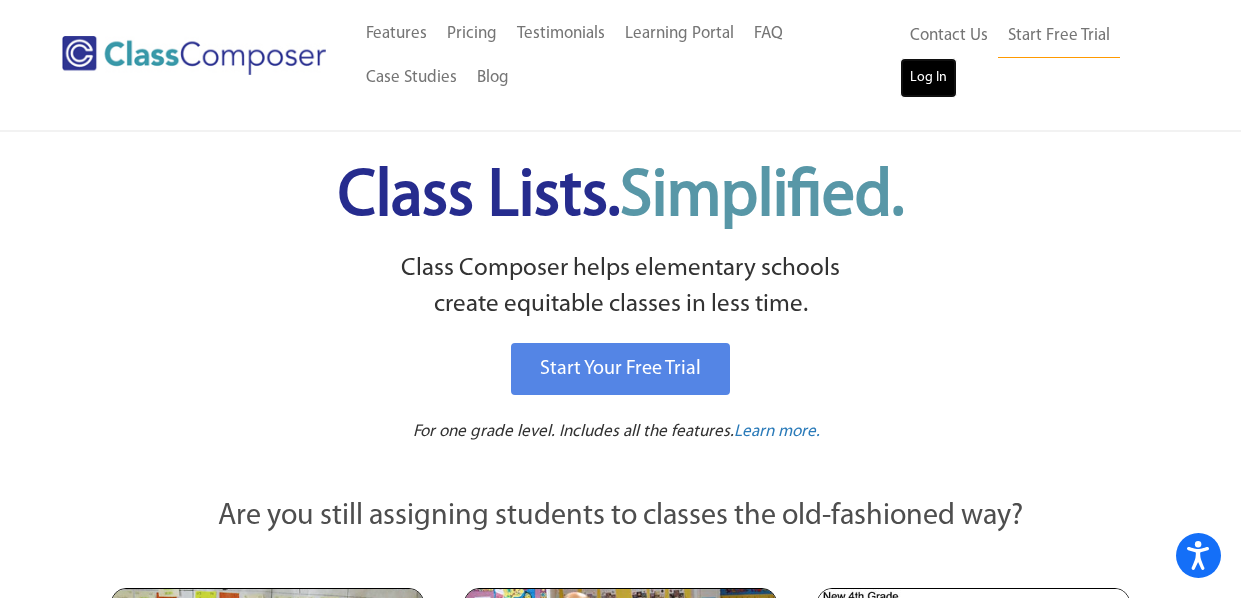 click on "Log In" at bounding box center [928, 78] 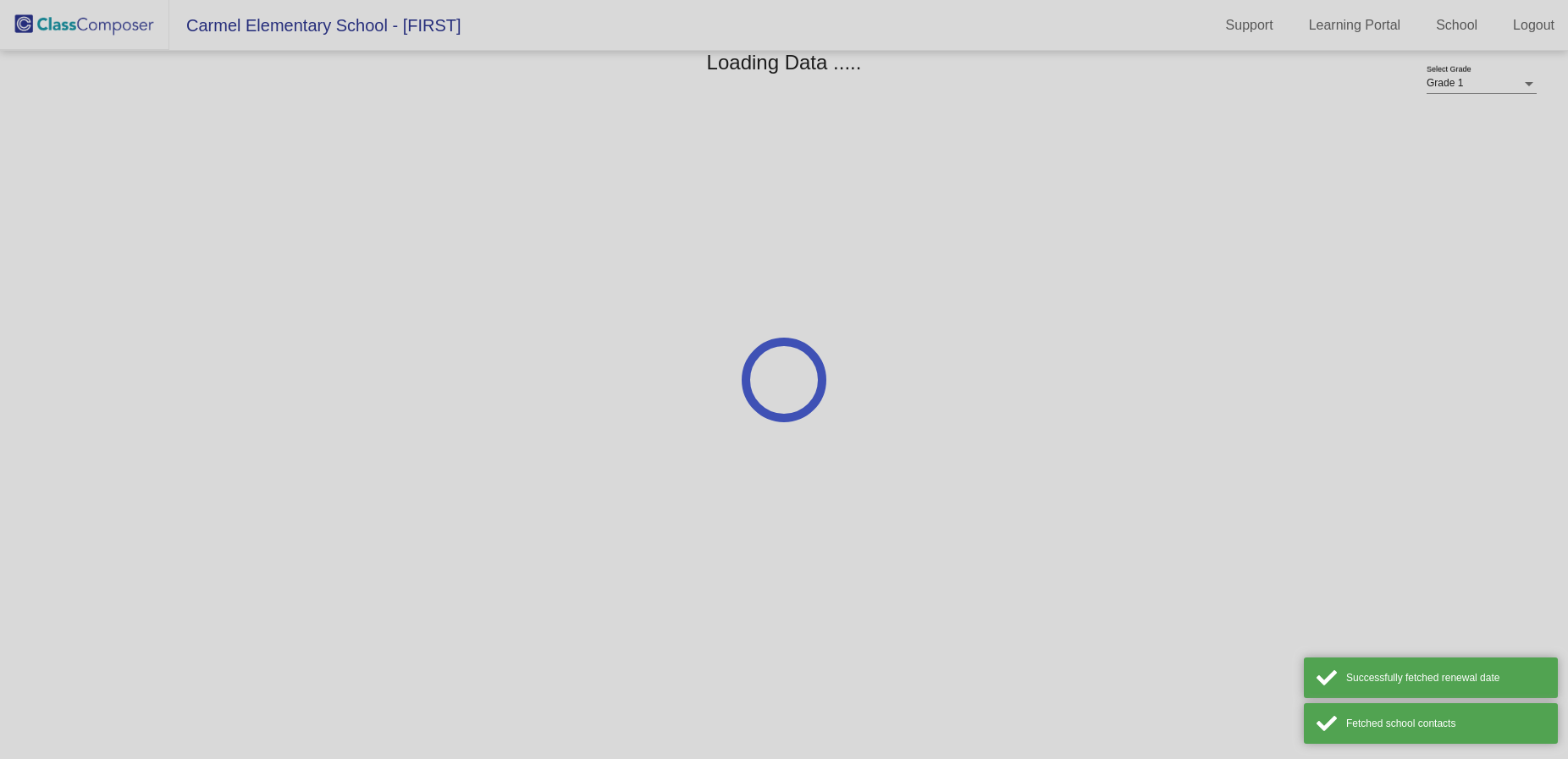 scroll, scrollTop: 0, scrollLeft: 0, axis: both 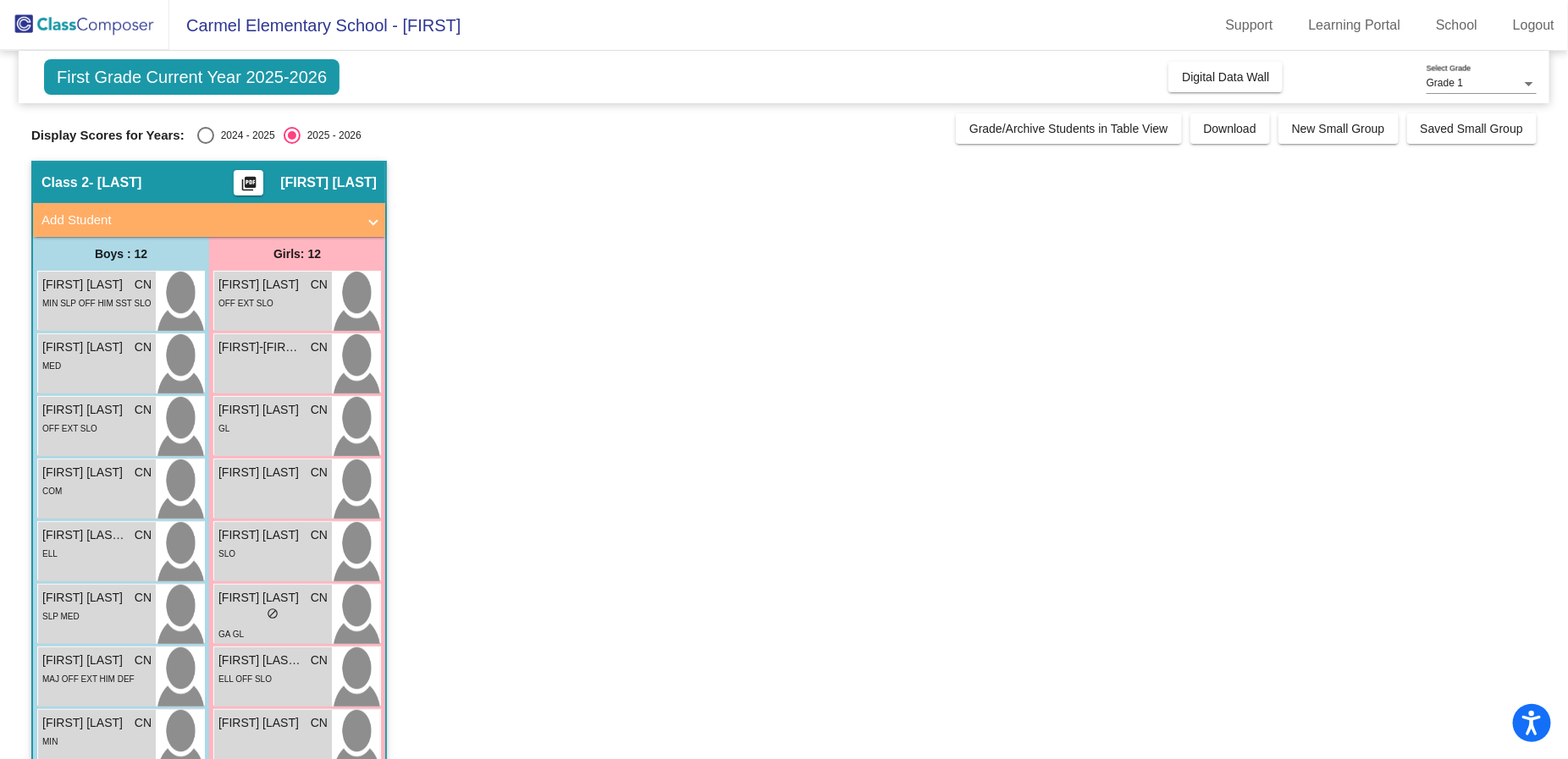click at bounding box center (206, 135) 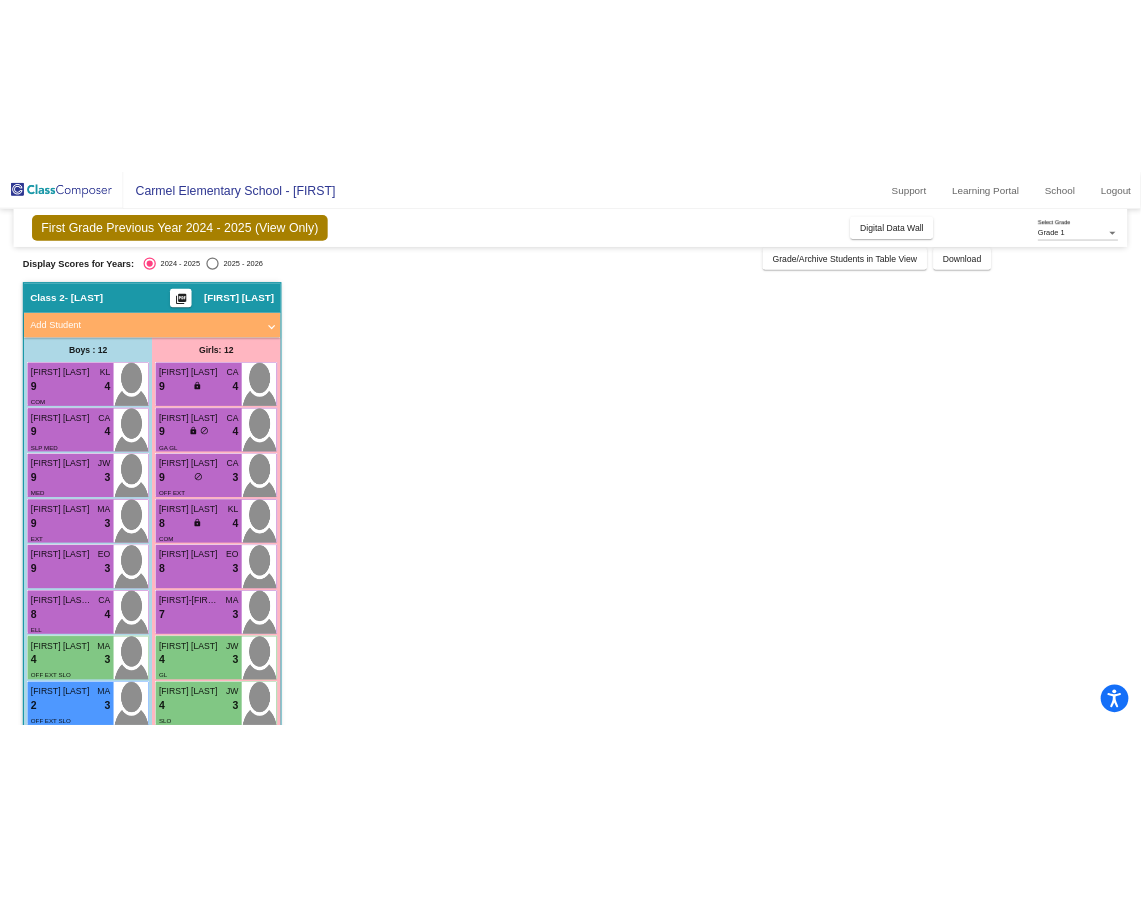scroll, scrollTop: 0, scrollLeft: 0, axis: both 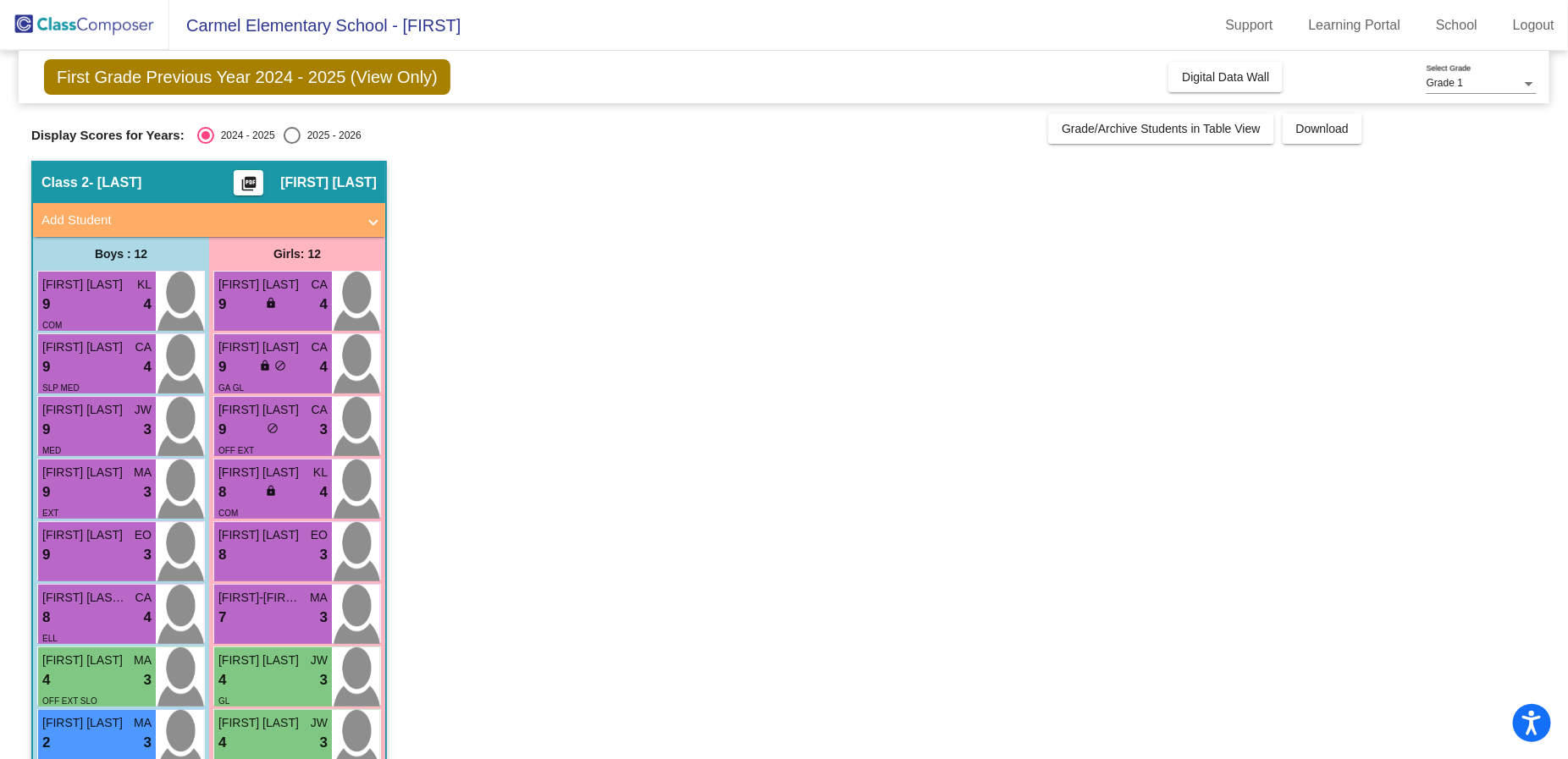 click on "Class 2   - [FIRST]  picture_as_pdf [FIRST] [LAST]  Add Student  First Name Last Name Student Id  (Recommended)   Boy   Girl   Non Binary Add Close  Boys : 12  [FIRST] [LAST] KL 9 lock do_not_disturb_alt 4 COM [FIRST] [LAST] CA 9 lock do_not_disturb_alt 4 SLP MED [FIRST] [LAST] JW 9 lock do_not_disturb_alt 3 MED [FIRST] [LAST] MA 9 lock do_not_disturb_alt 3 EXT [FIRST] [LAST] [LAST] CA 8 lock do_not_disturb_alt 4 ELL [FIRST] [LAST] MA 4 lock do_not_disturb_alt 3 OFF EXT SLO [FIRST] [LAST] MA 2 lock do_not_disturb_alt 3 OFF EXT SLO [FIRST] [LAST] JW 9 lock do_not_disturb_alt 2 MIN [FIRST] [LAST] CA 1 lock do_not_disturb_alt 2 MIN SLP OFF HIM SST SLO [FIRST] [LAST] EO 4 lock do_not_disturb_alt 1 MAJ OFF EXT HIM DEF [FIRST] [LAST] MA 1 lock do_not_disturb_alt 1 MAJ EXB SAI OFF EXT HIM AGB DEF SLO Girls: 12 [FIRST] [LAST] CA 9 lock do_not_disturb_alt 4 [FIRST] [LAST] CA 9 lock do_not_disturb_alt 4 GA GL [FIRST] [LAST] CA 9 lock do_not_disturb_alt 3 OFF EXT KL 8 4" 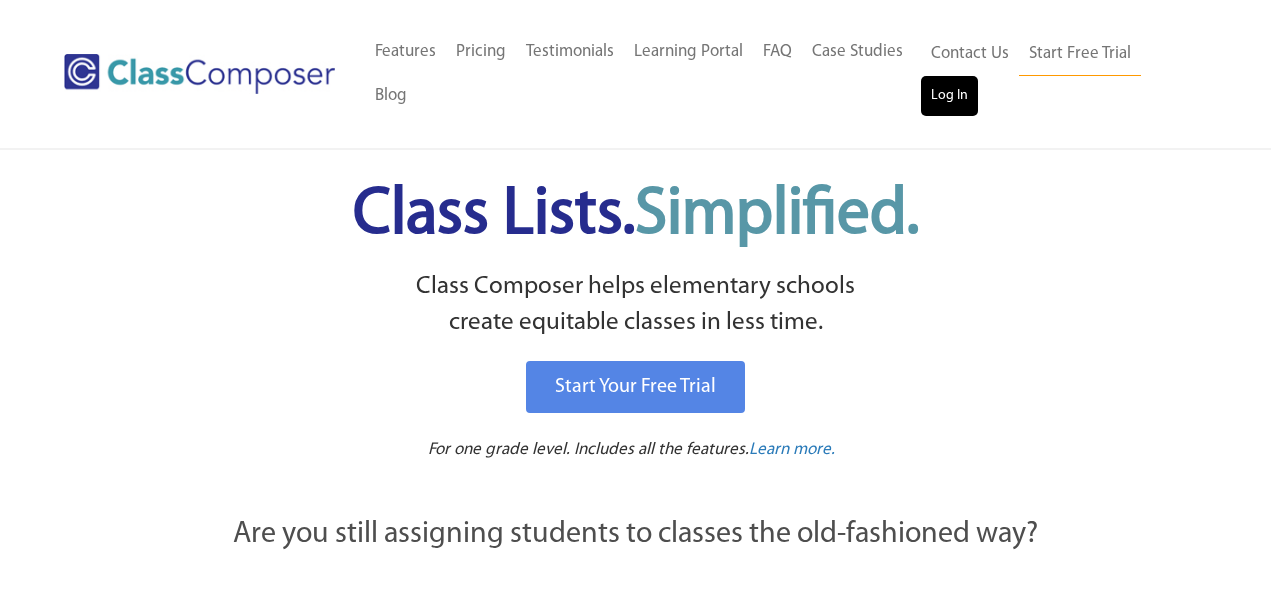 scroll, scrollTop: 0, scrollLeft: 0, axis: both 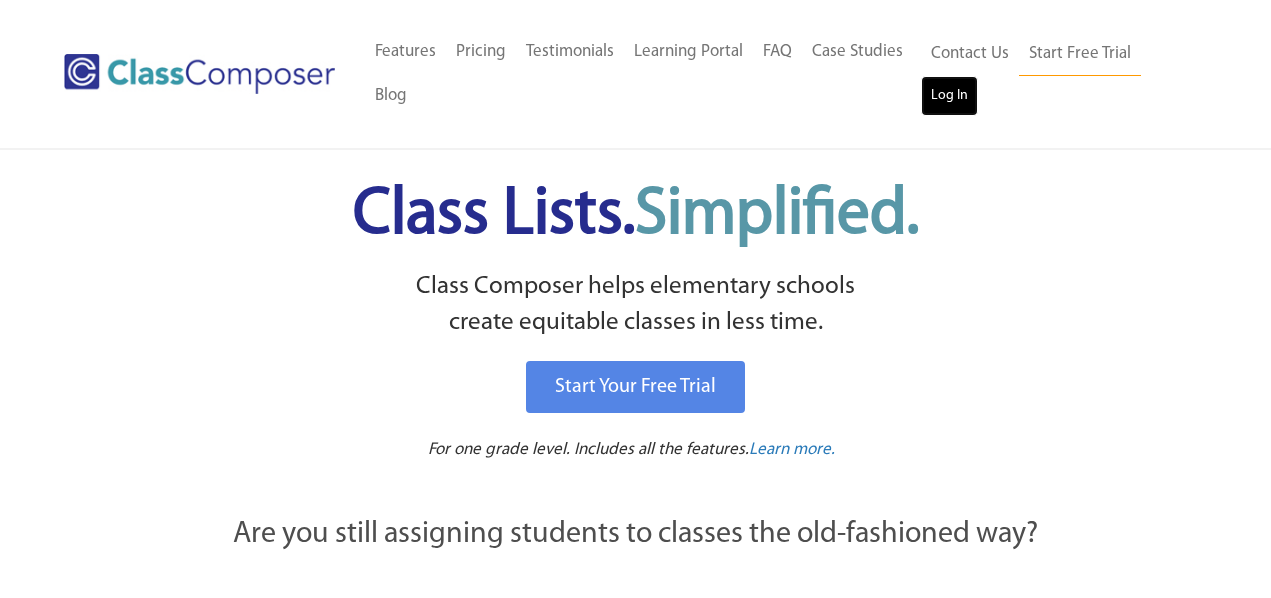 click on "Log In" at bounding box center [949, 96] 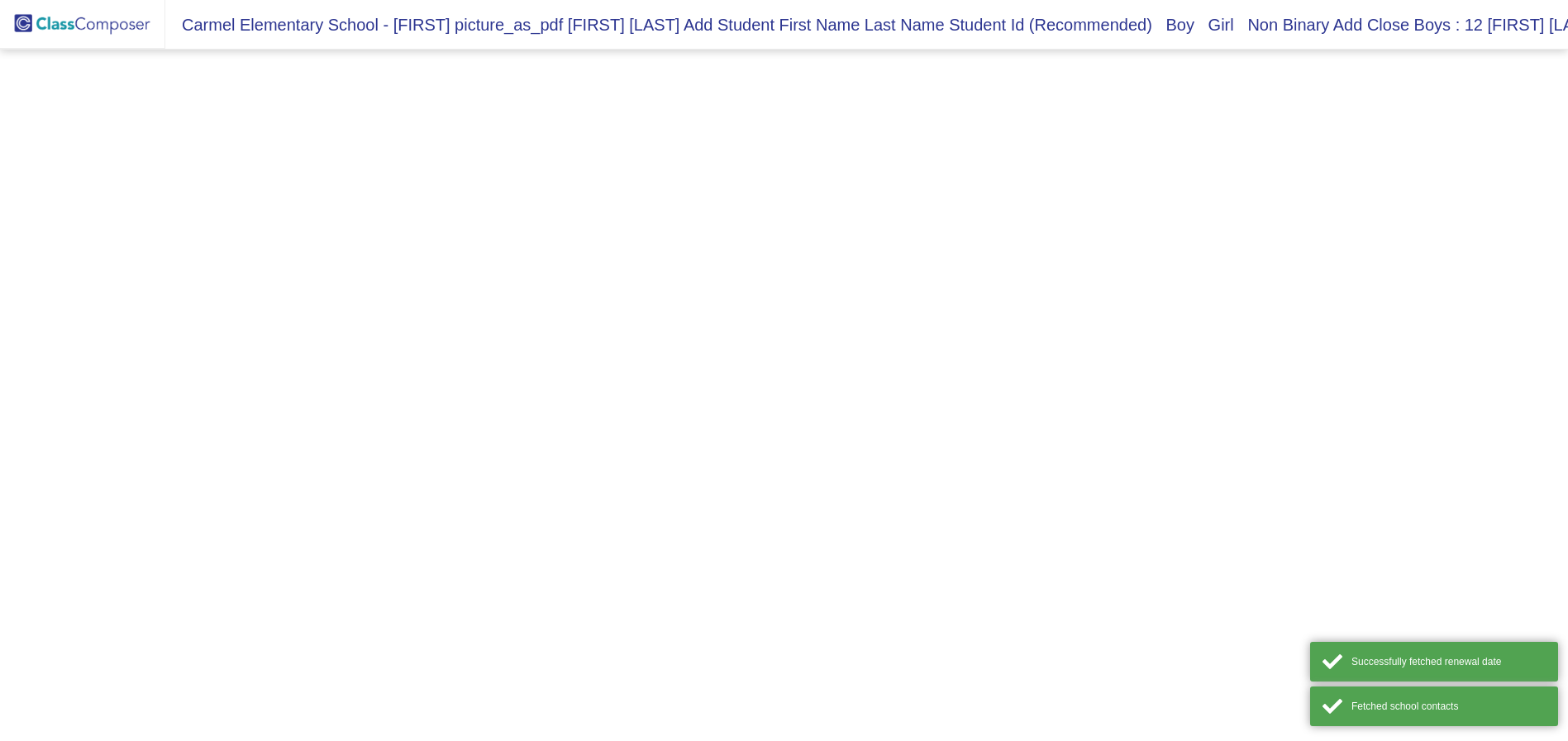 scroll, scrollTop: 0, scrollLeft: 0, axis: both 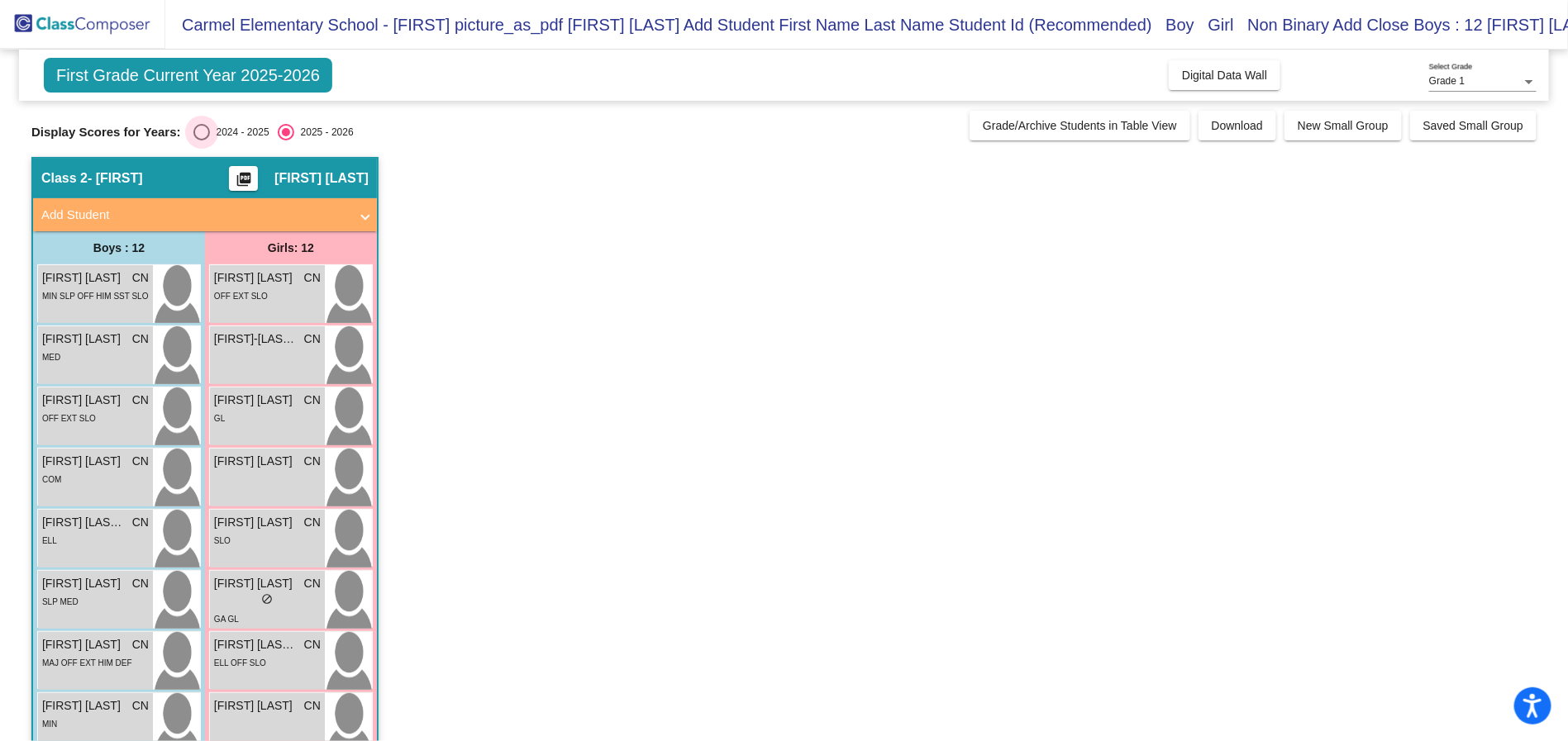 click at bounding box center [202, 132] 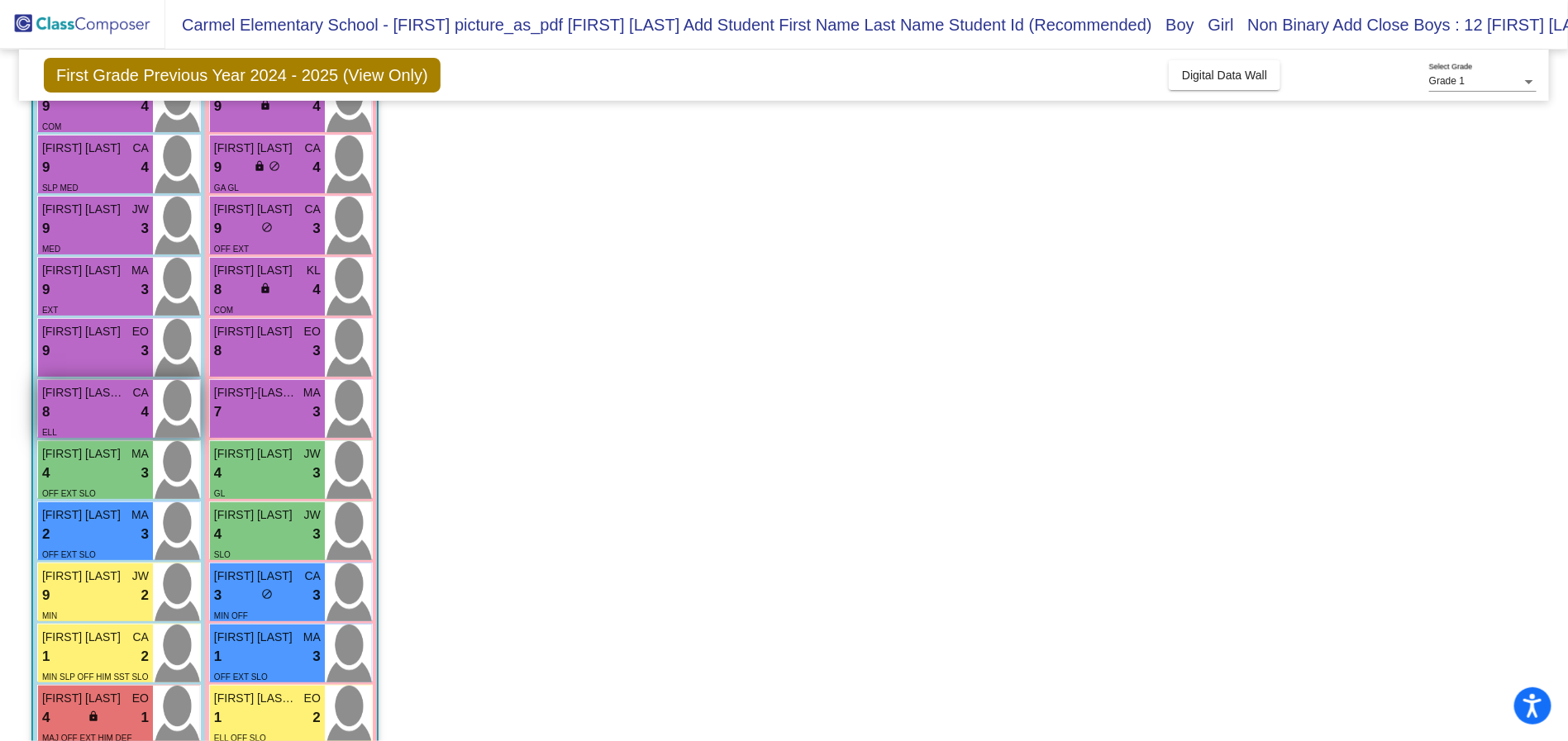 scroll, scrollTop: 281, scrollLeft: 0, axis: vertical 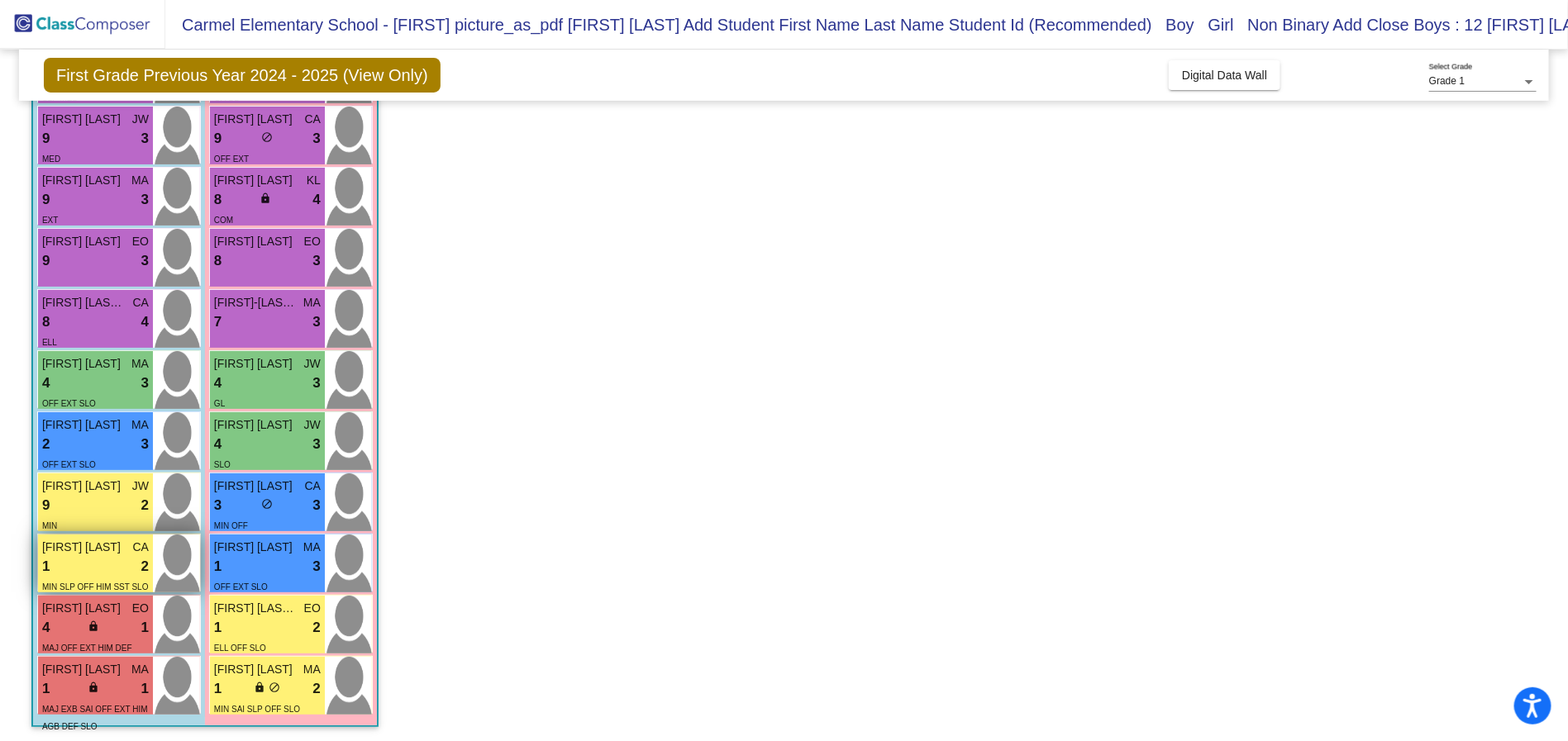 click on "1 lock do_not_disturb_alt 2" at bounding box center (95, 567) 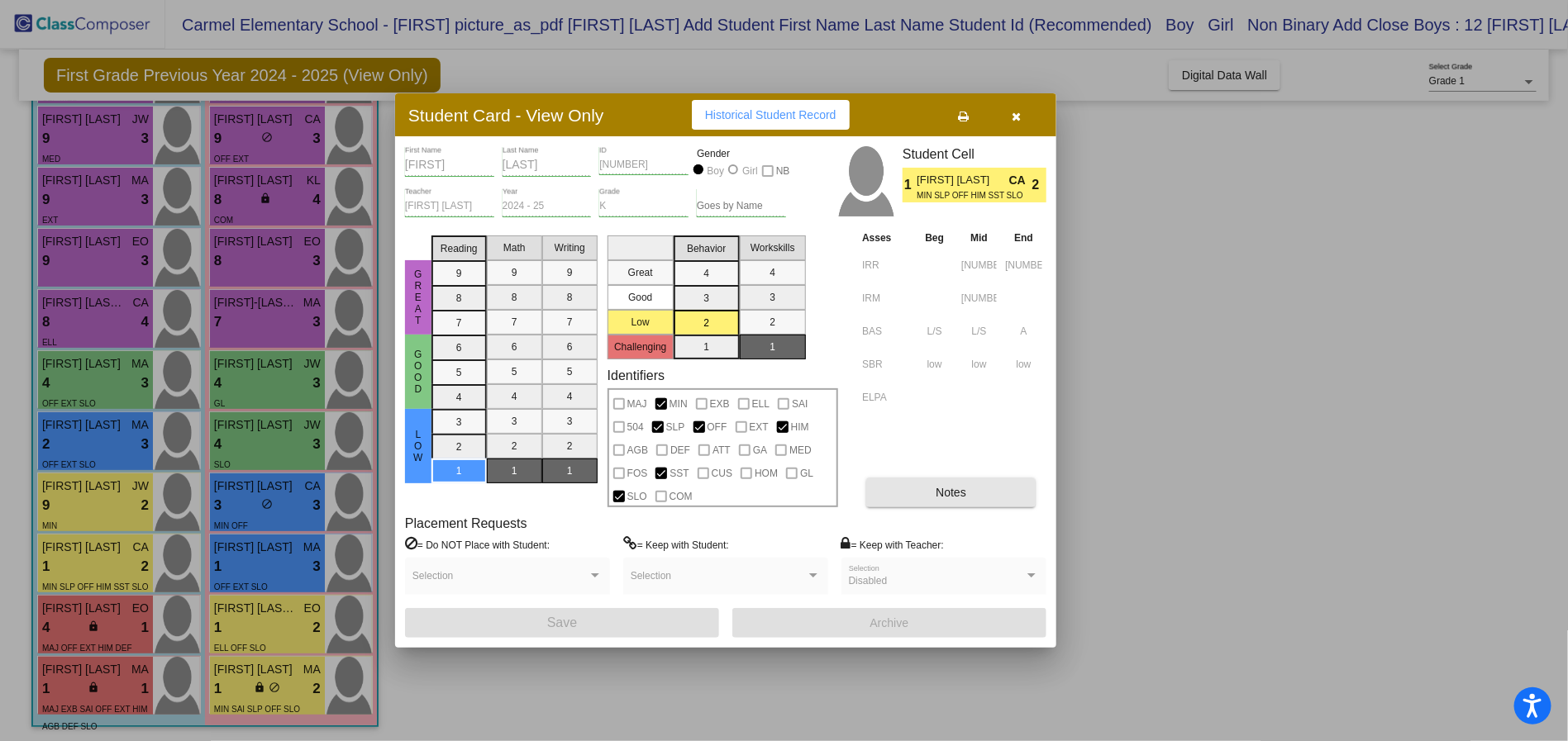 click on "Notes" at bounding box center (951, 492) 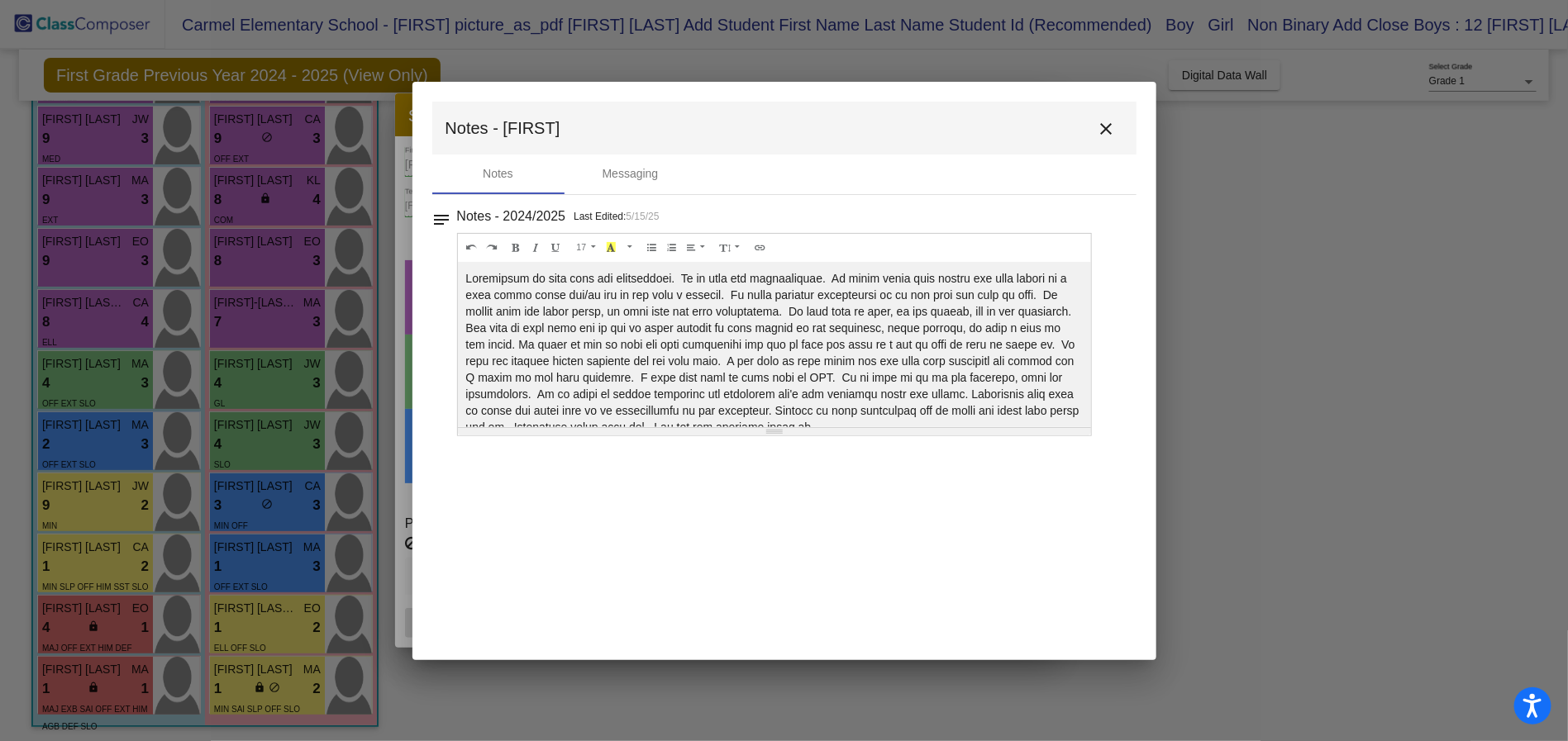scroll, scrollTop: 17, scrollLeft: 0, axis: vertical 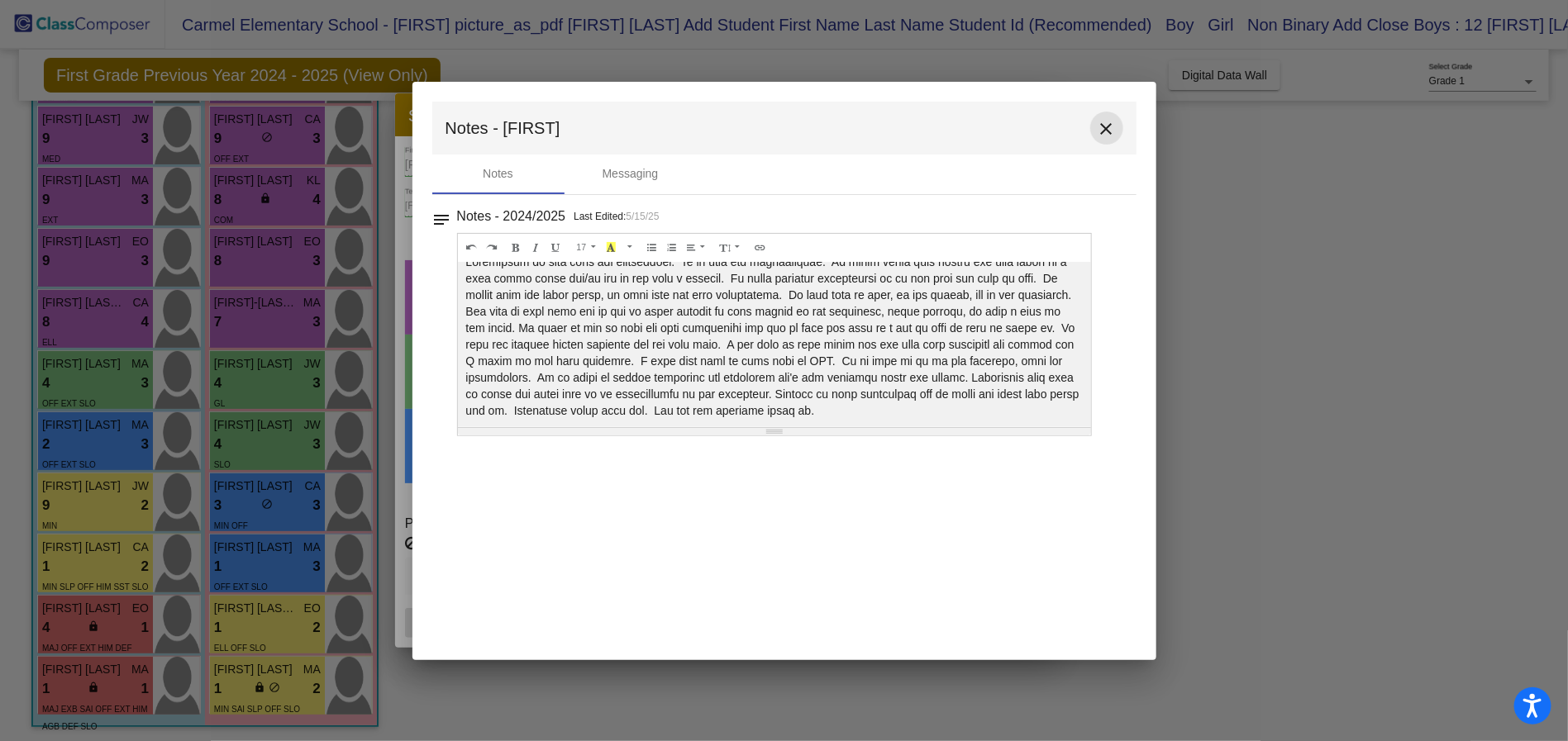 click on "close" at bounding box center (1107, 129) 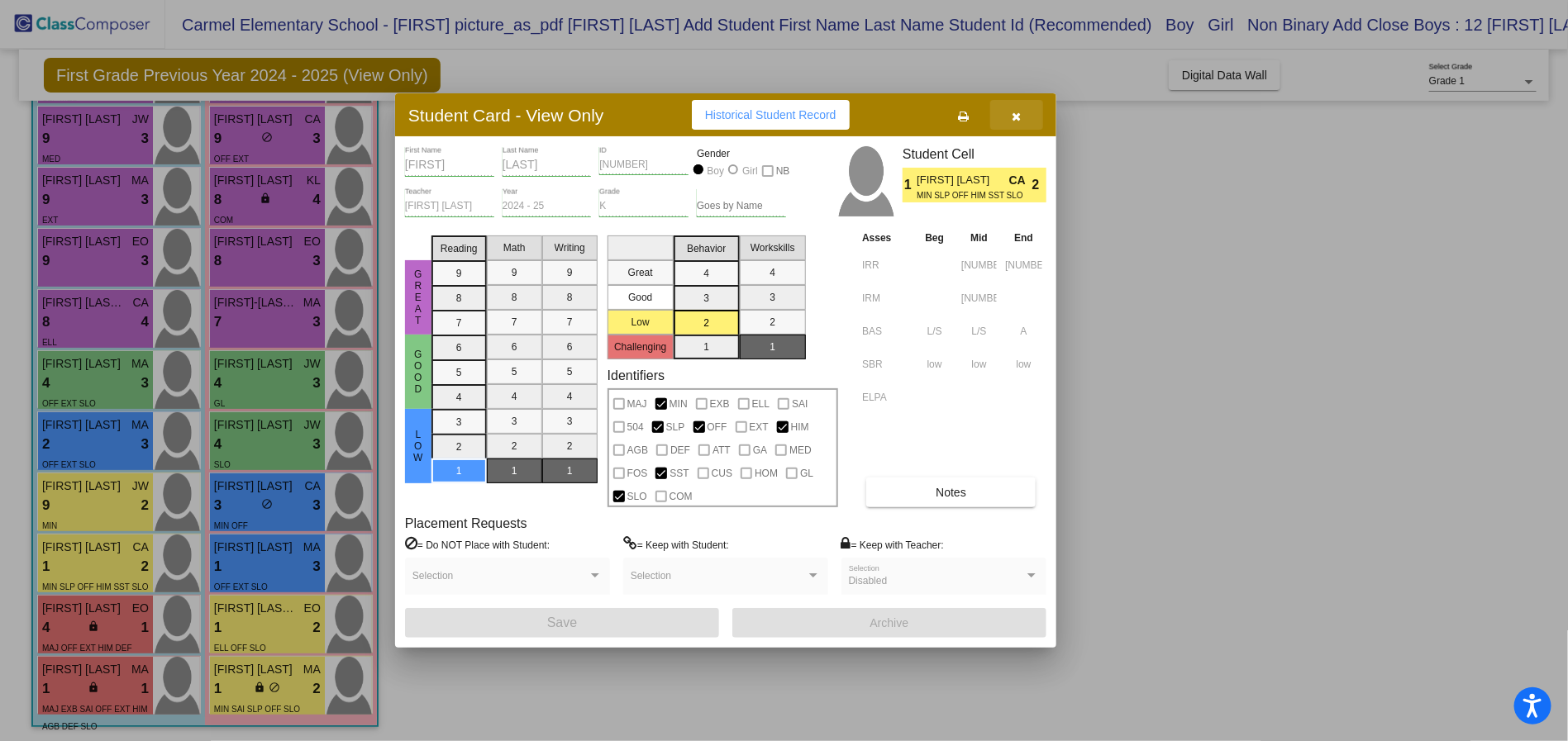 click at bounding box center [1017, 115] 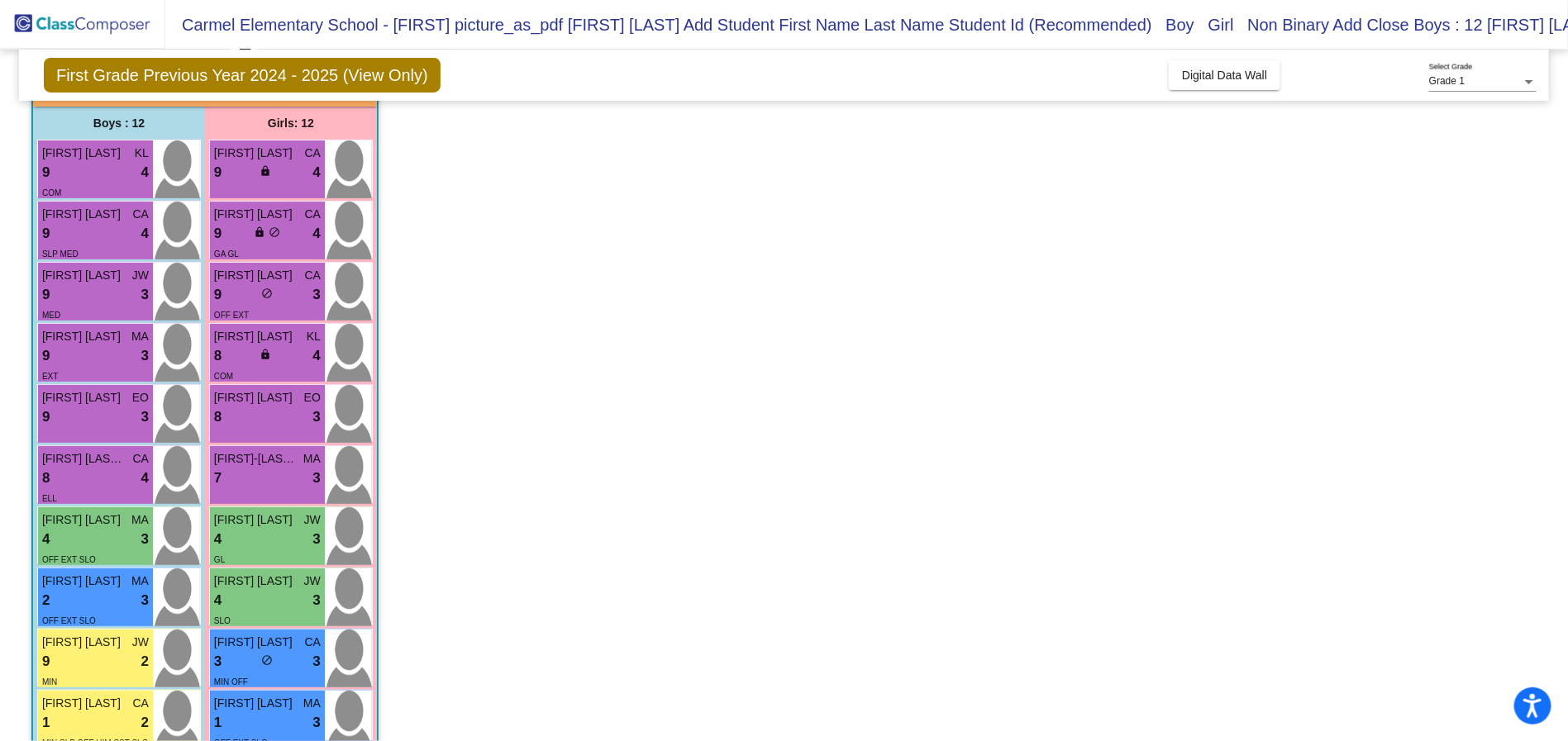 scroll, scrollTop: 0, scrollLeft: 0, axis: both 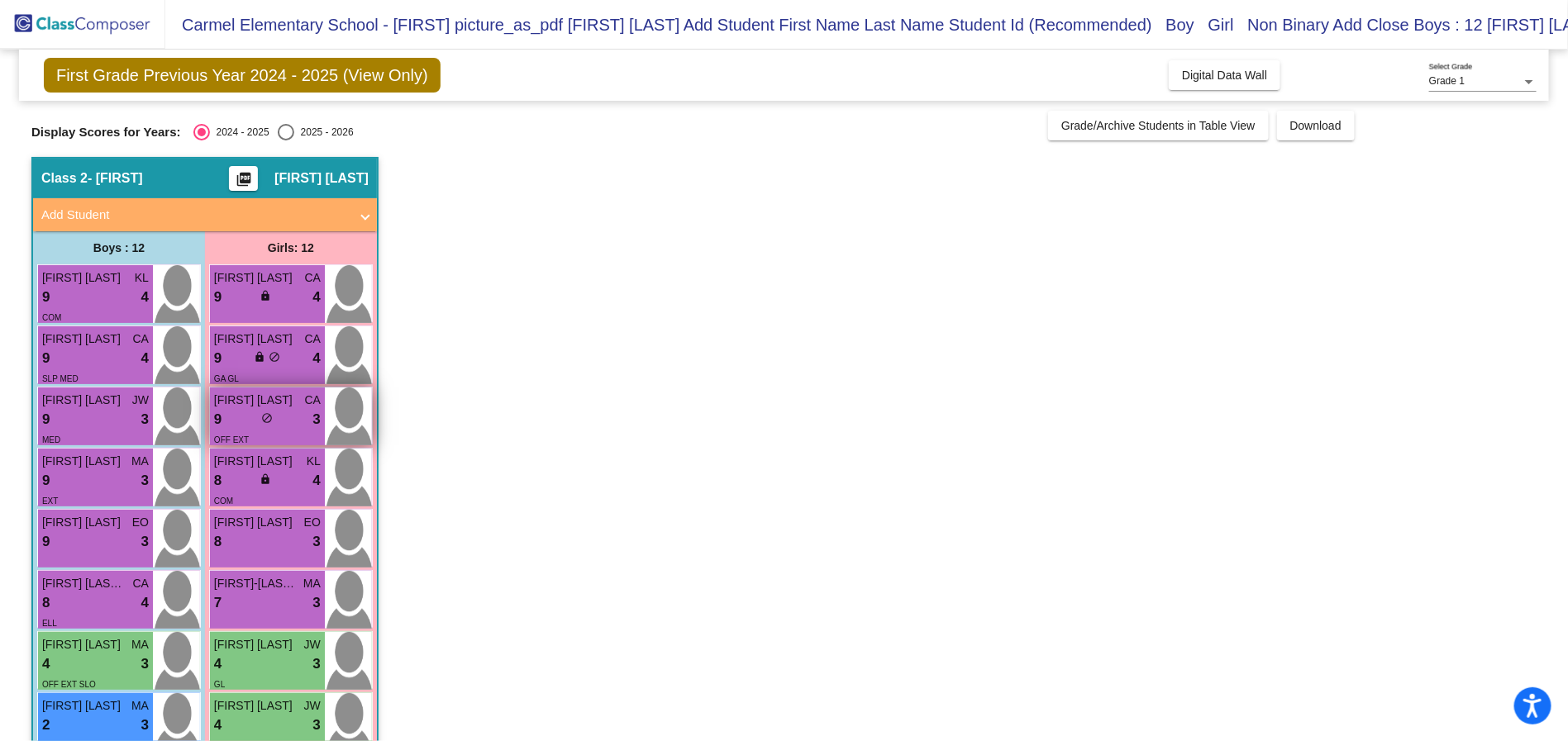 click on "9 lock do_not_disturb_alt 3" at bounding box center (267, 420) 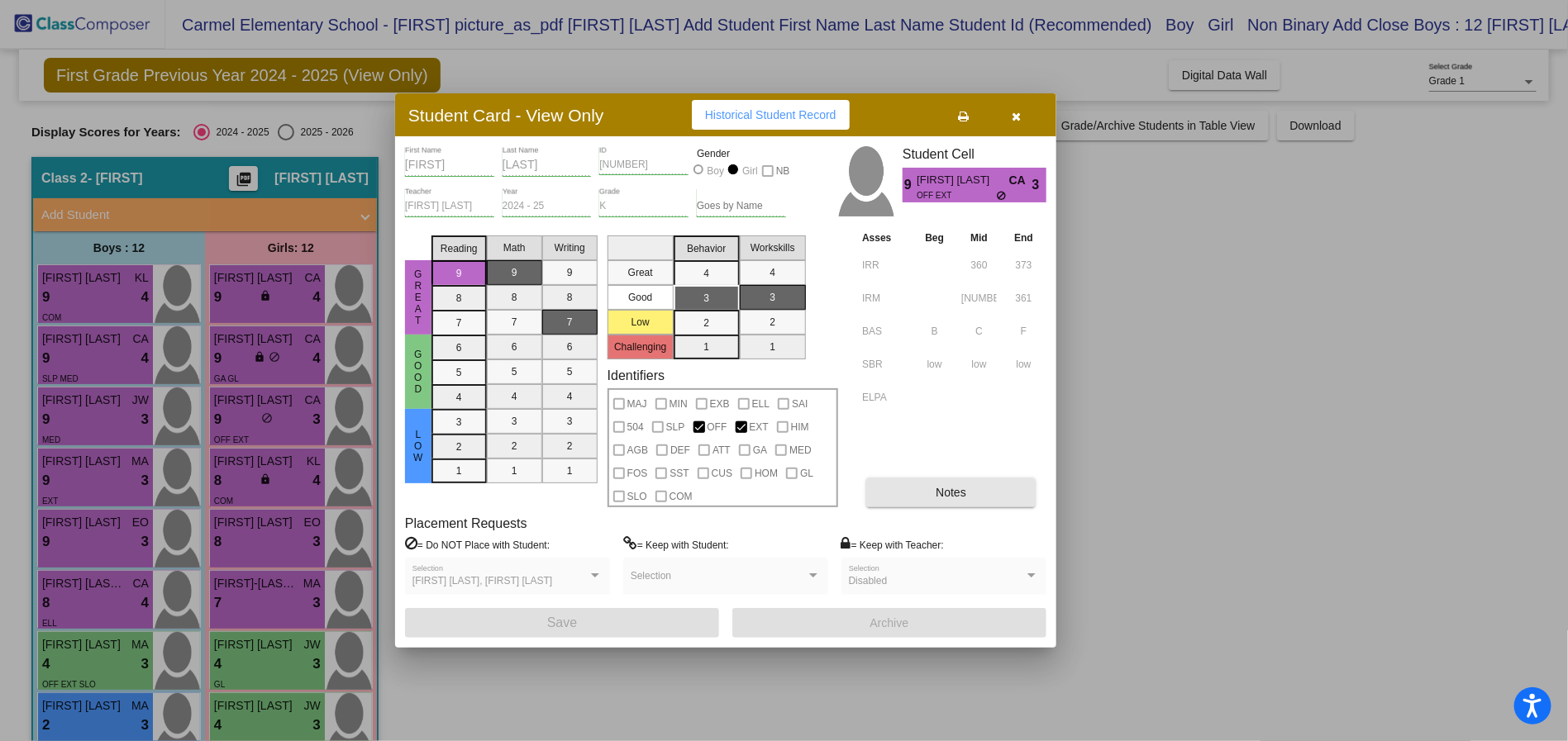 click on "Notes" at bounding box center [951, 492] 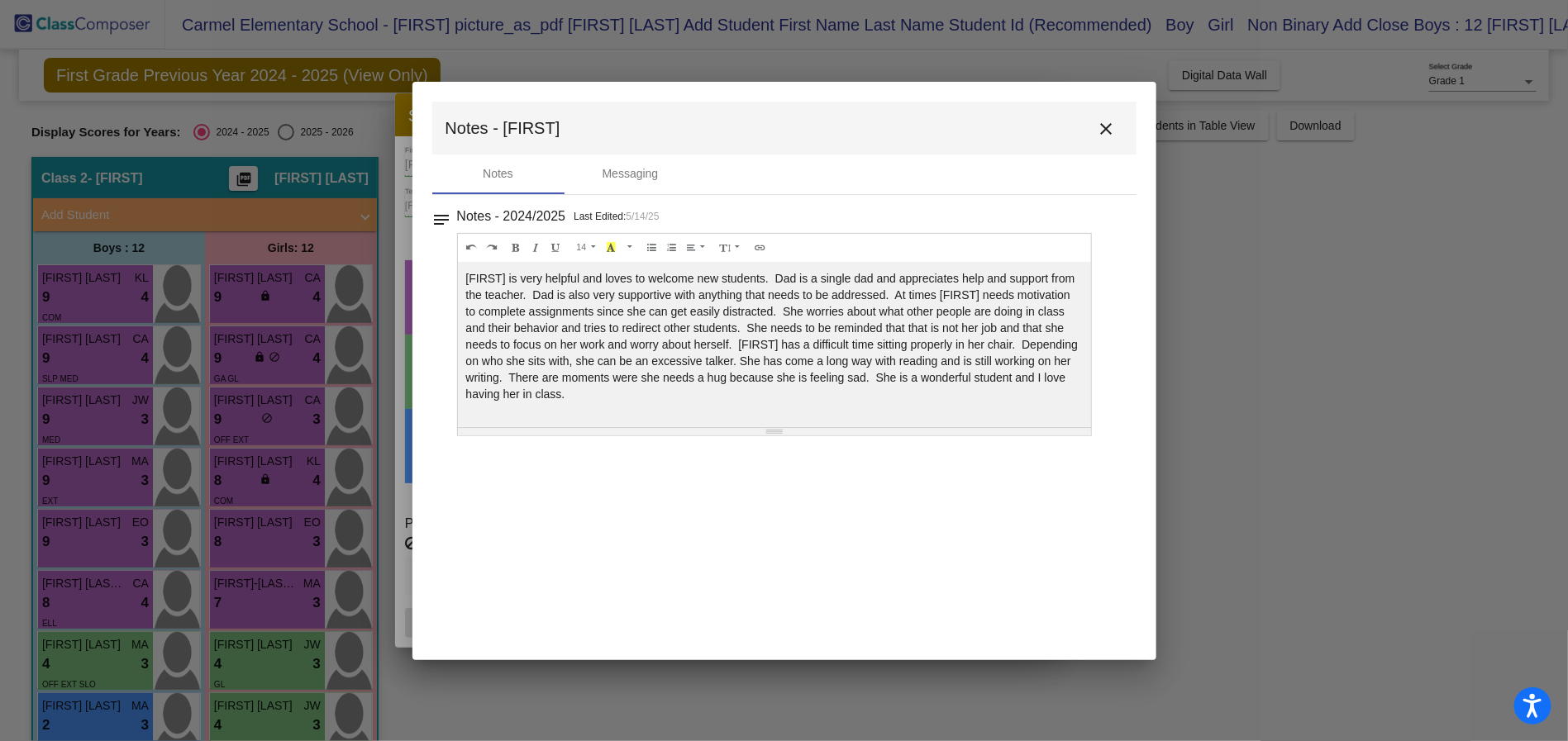 click on "close" at bounding box center [1107, 129] 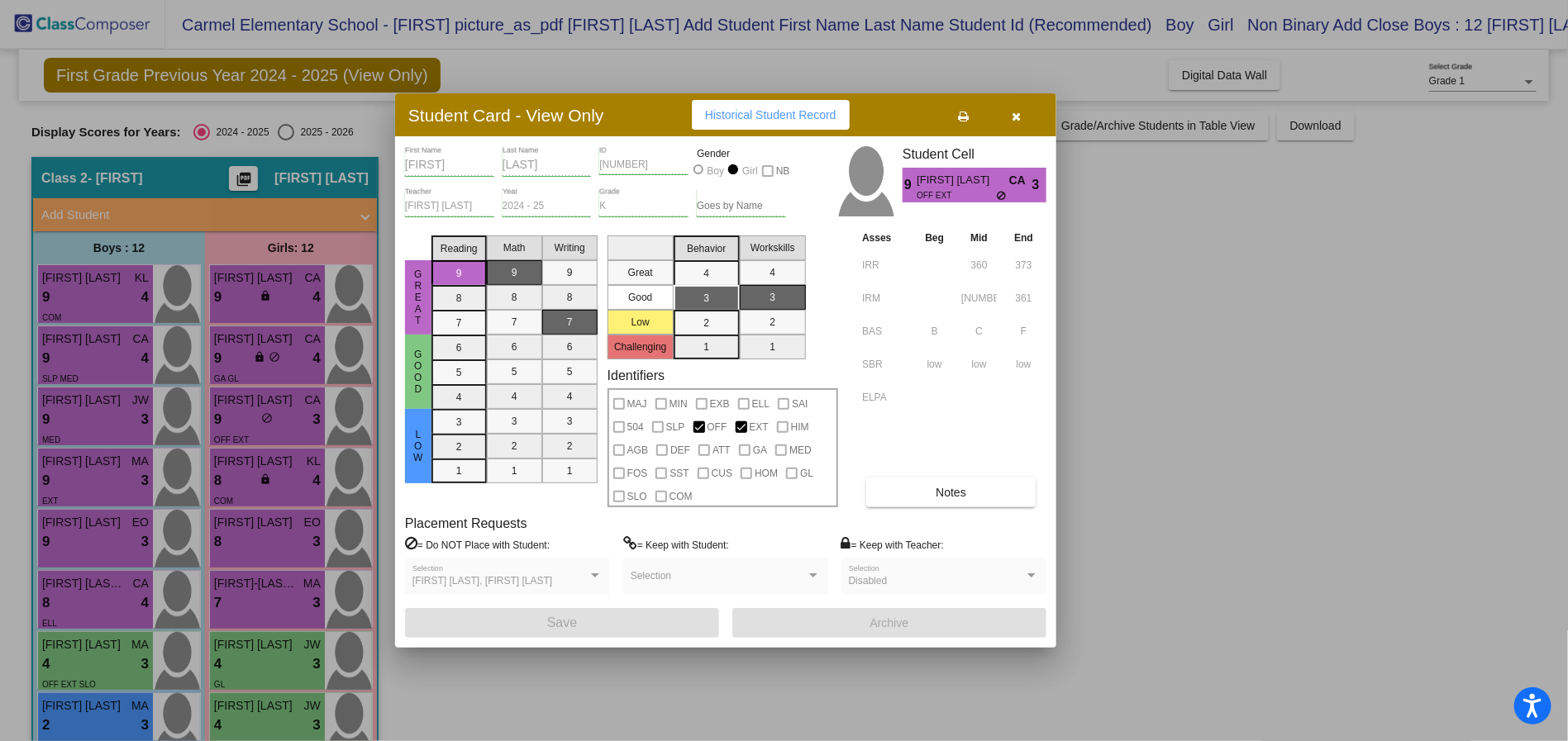 click at bounding box center [1017, 116] 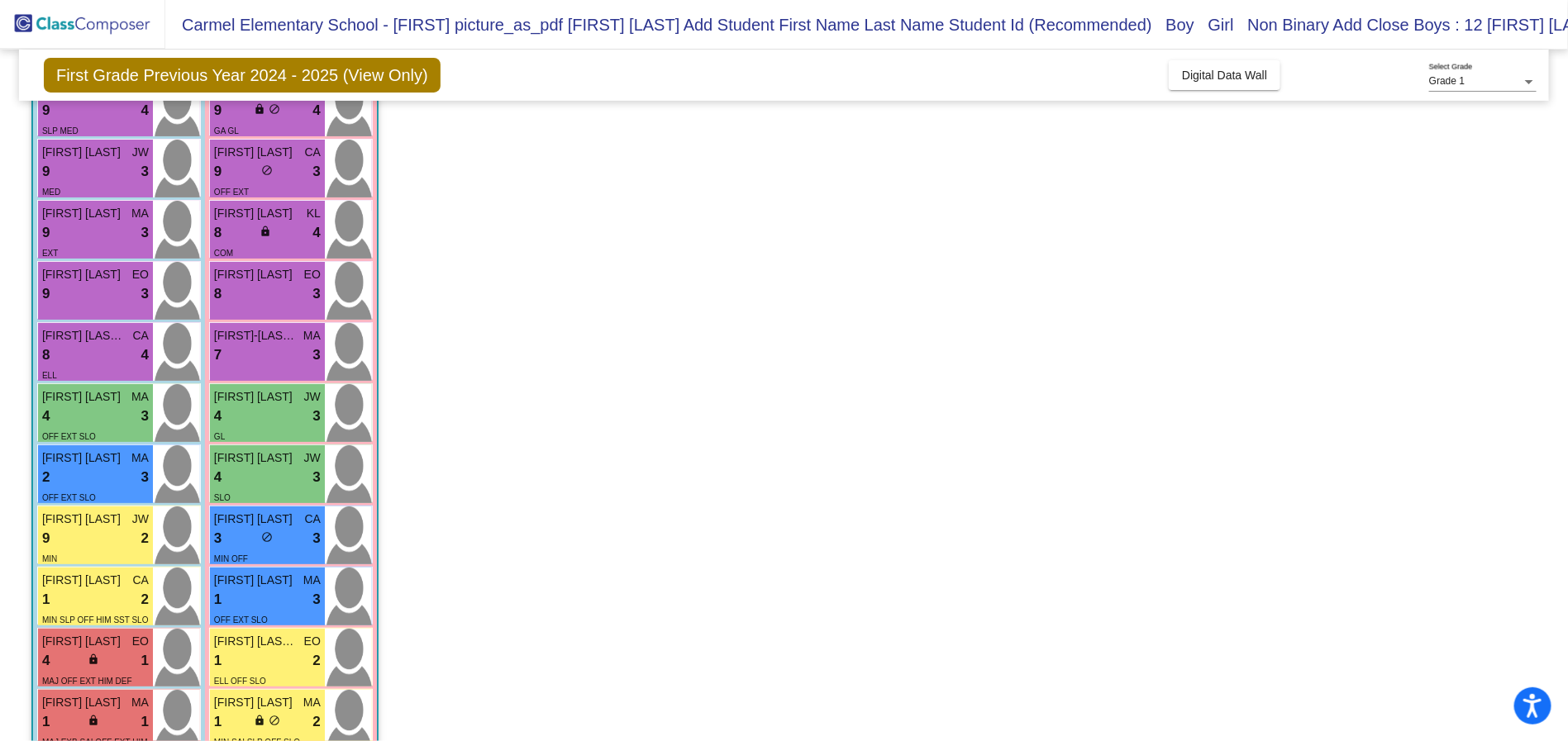 scroll, scrollTop: 281, scrollLeft: 0, axis: vertical 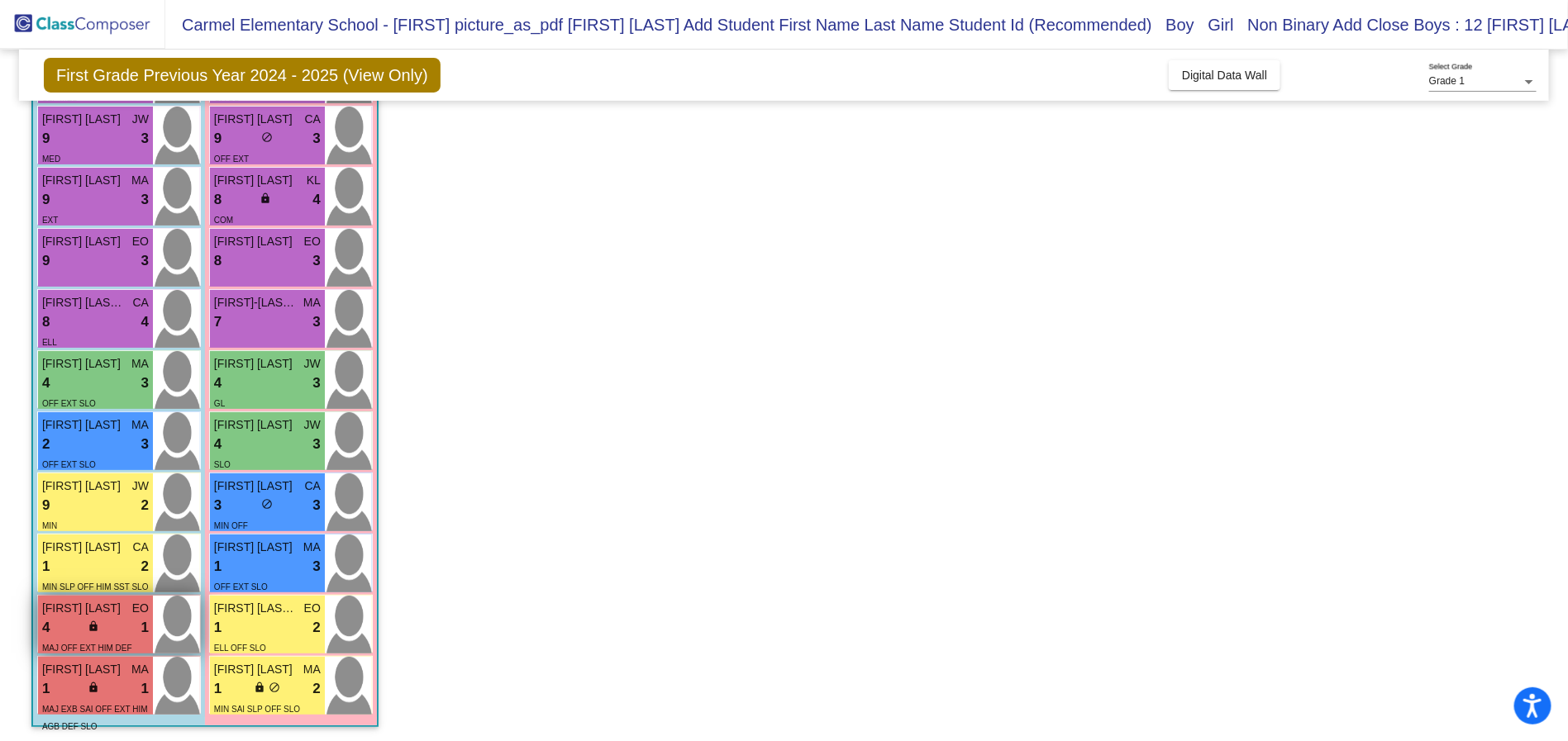 click on "4 lock do_not_disturb_alt 1" at bounding box center (95, 628) 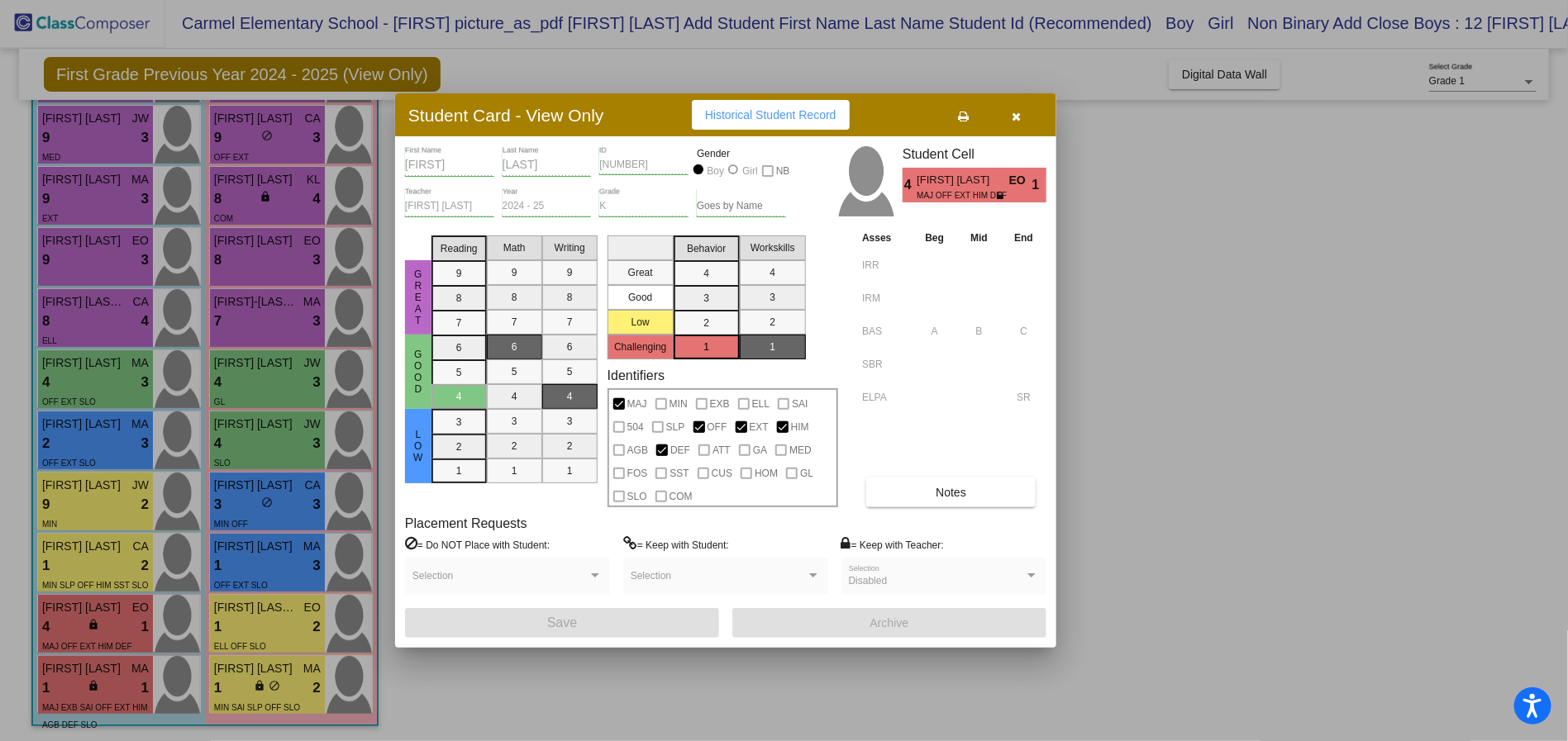 click on "Notes" at bounding box center [951, 492] 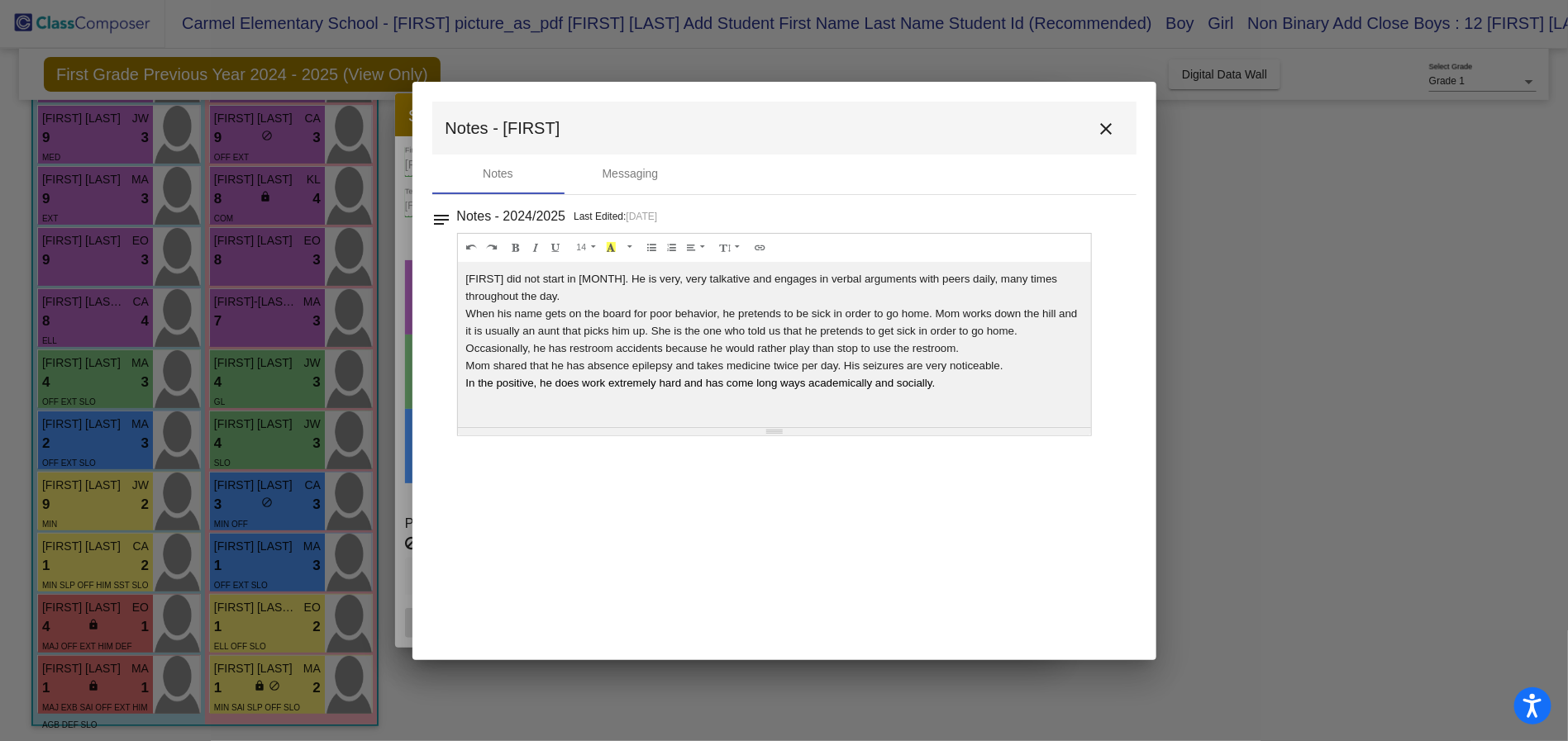 click on "close" at bounding box center (1107, 129) 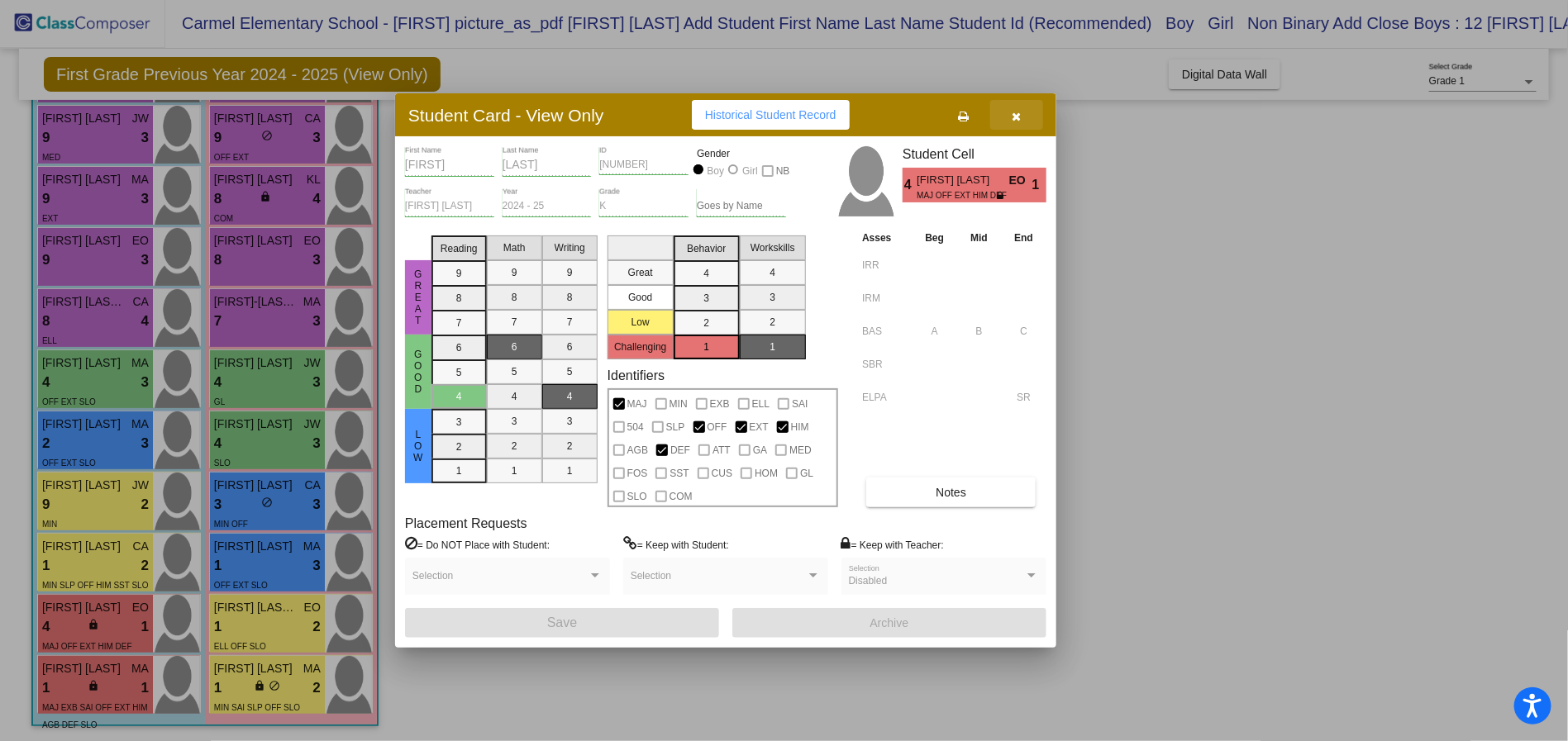 click at bounding box center [1017, 116] 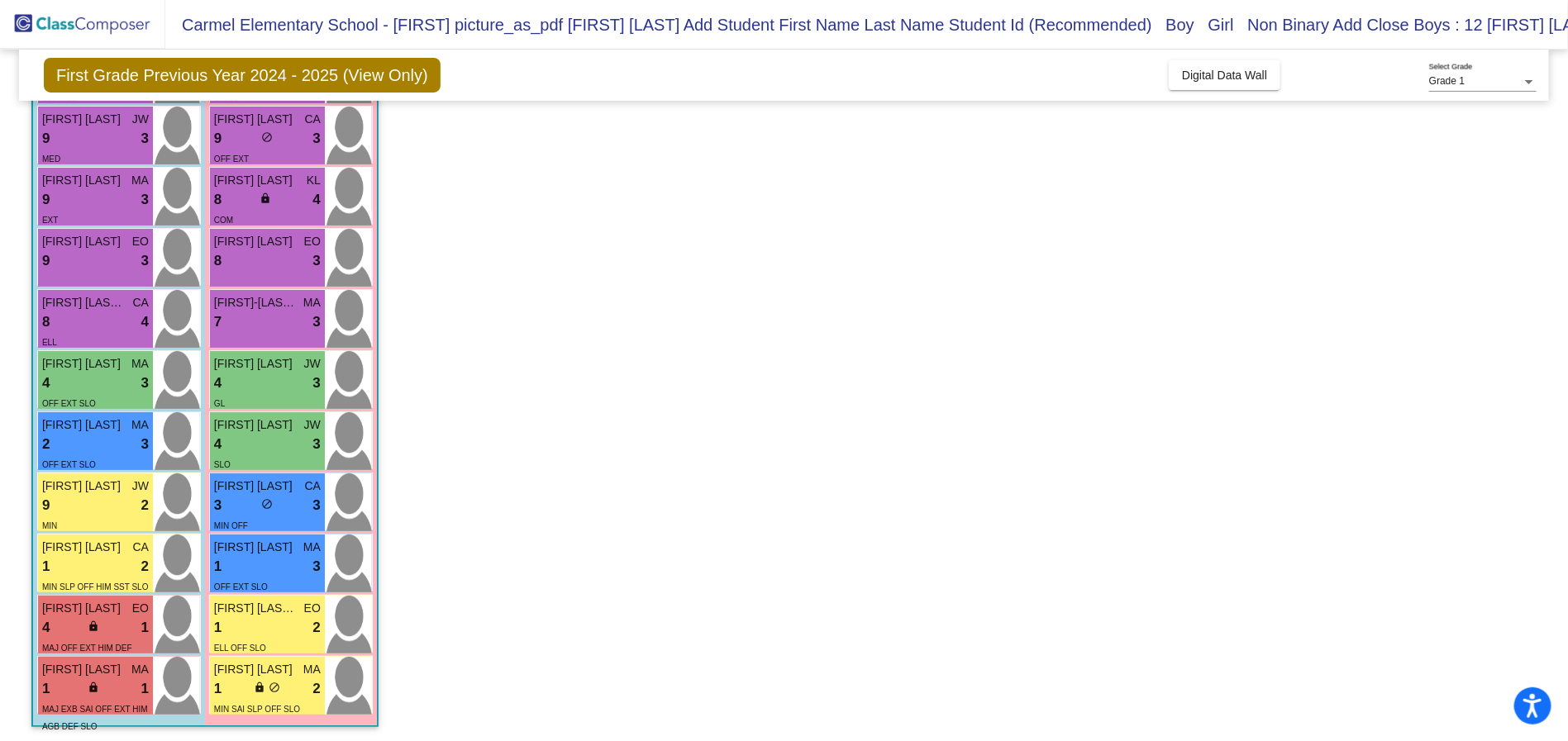 scroll, scrollTop: 1, scrollLeft: 0, axis: vertical 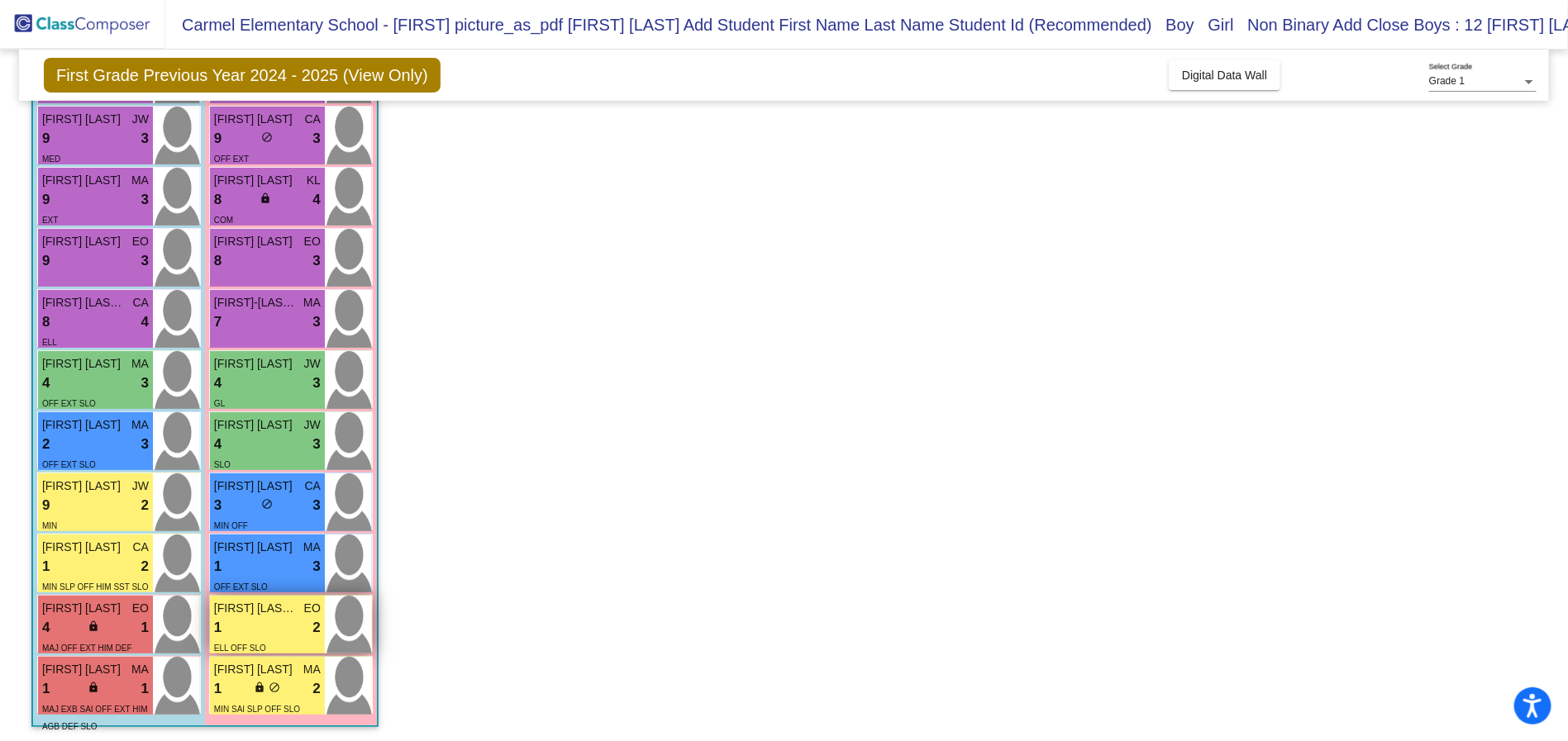 click on "Mariana Rueda Hernandez" at bounding box center (255, 608) 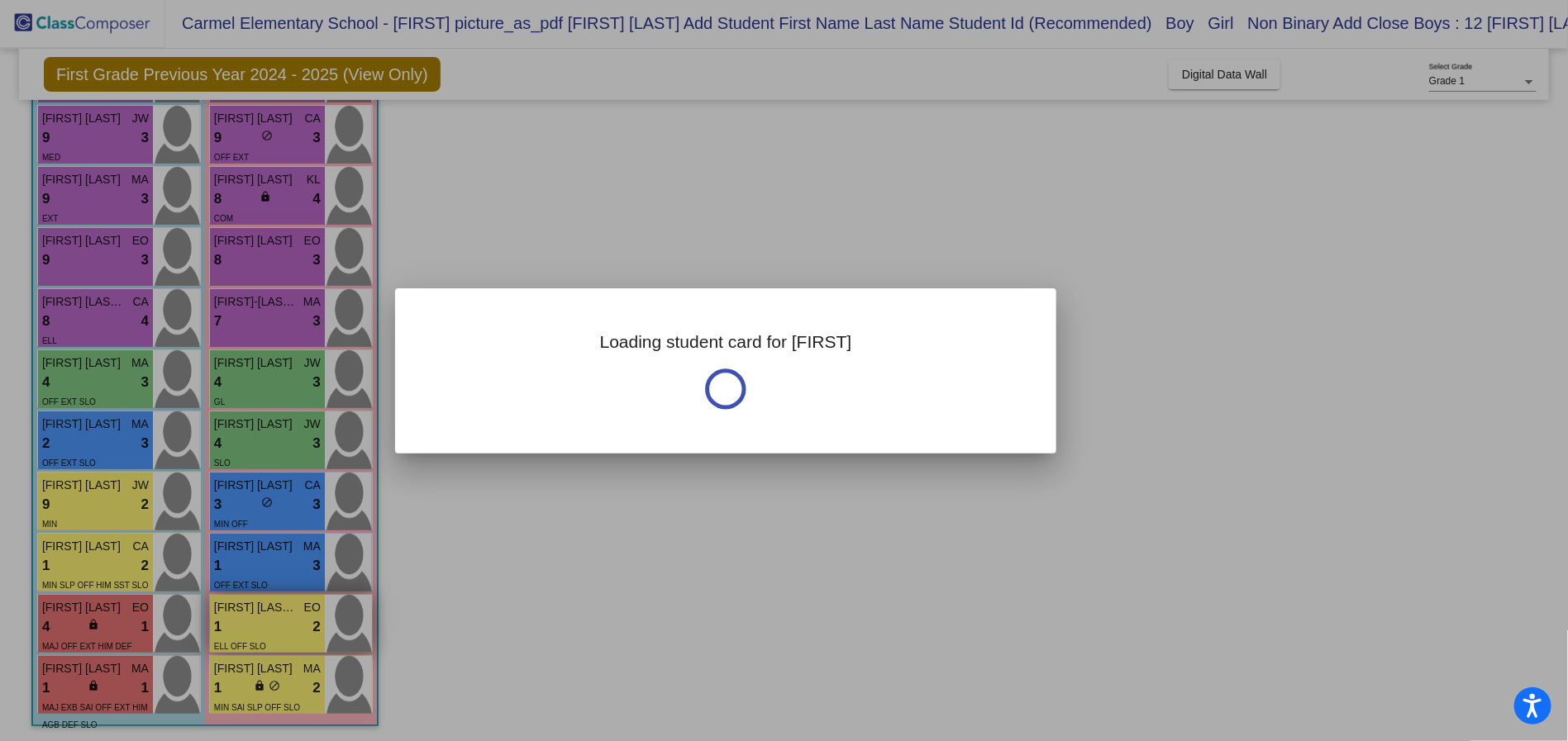 scroll, scrollTop: 0, scrollLeft: 0, axis: both 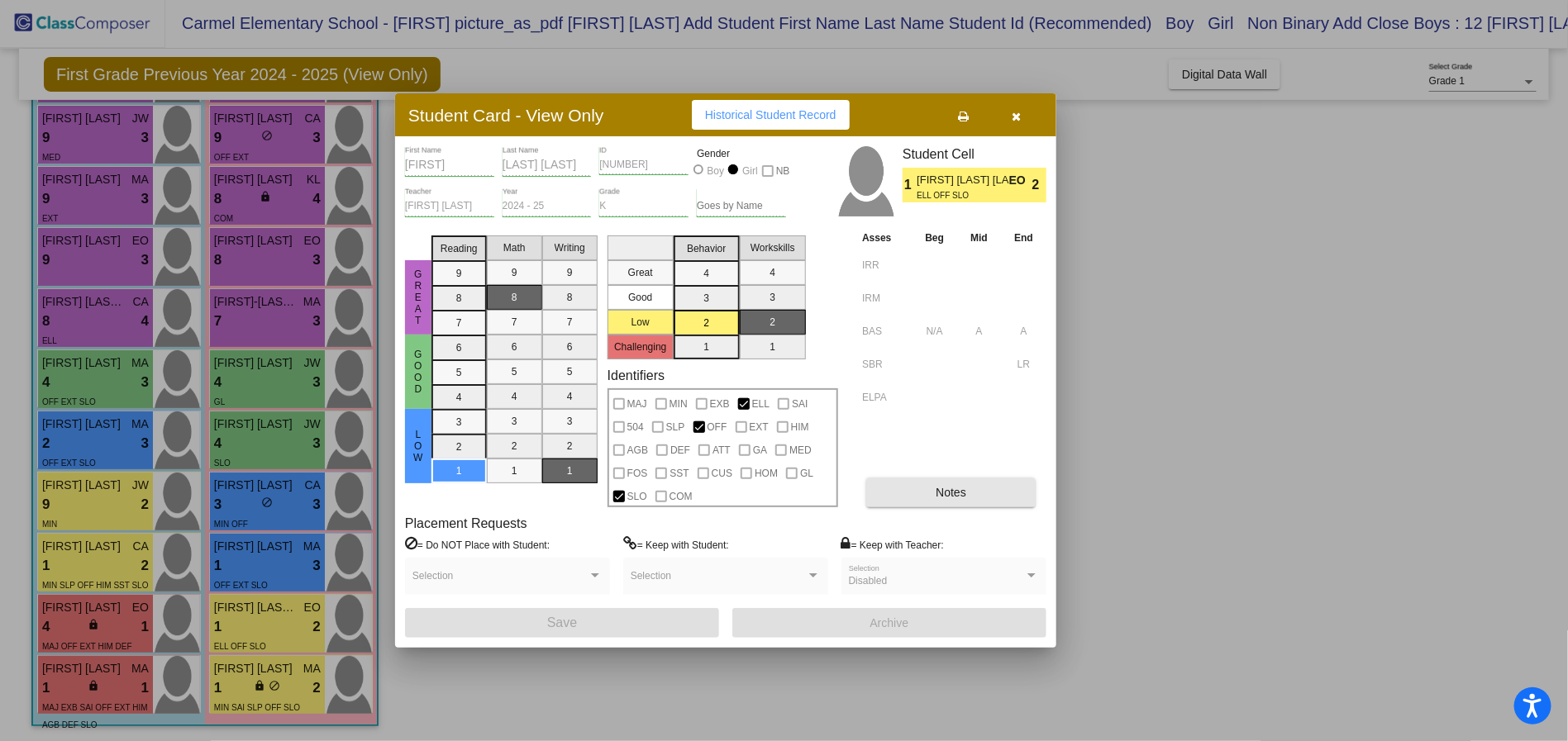 click on "Notes" at bounding box center [951, 492] 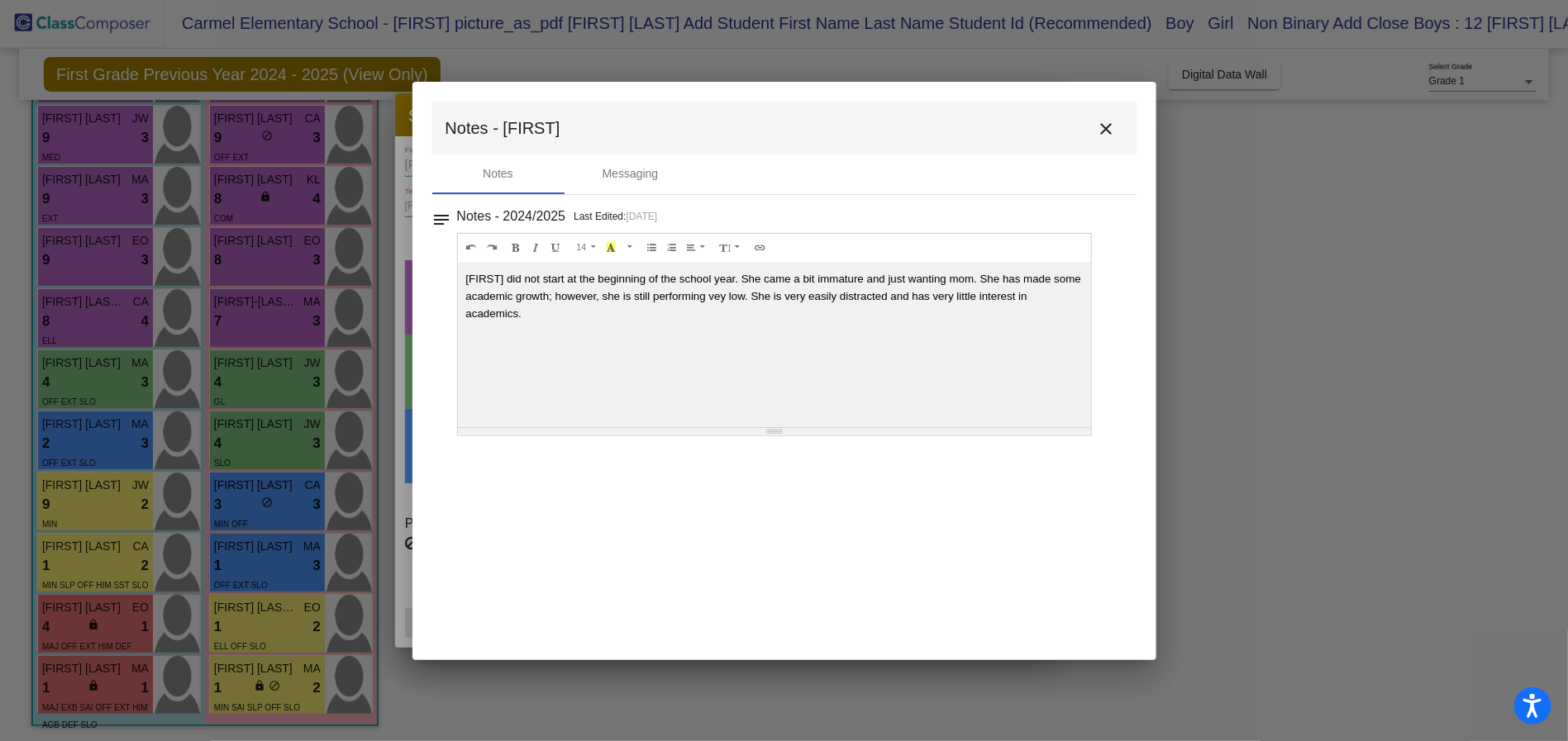 click on "close" at bounding box center (1107, 129) 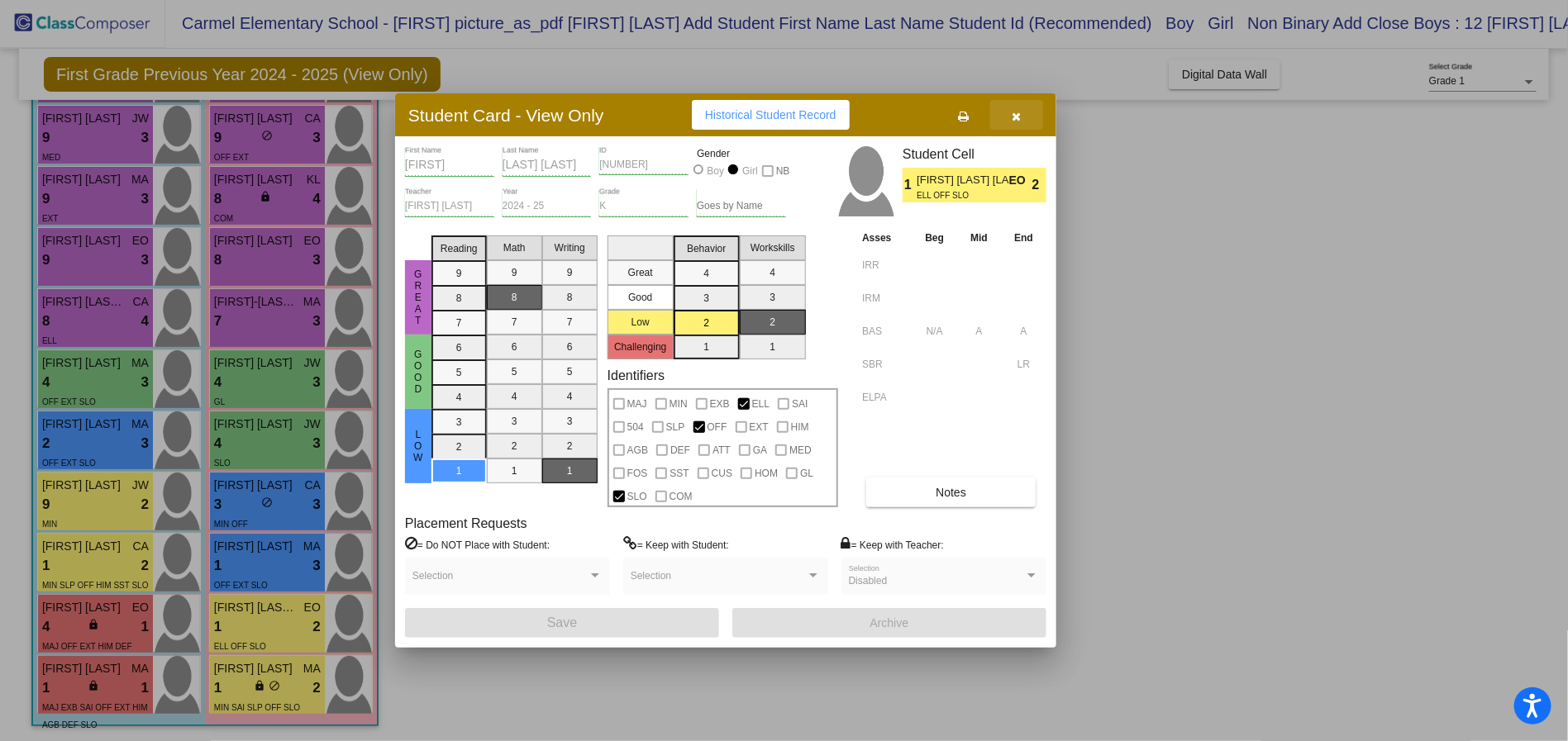click at bounding box center [1017, 115] 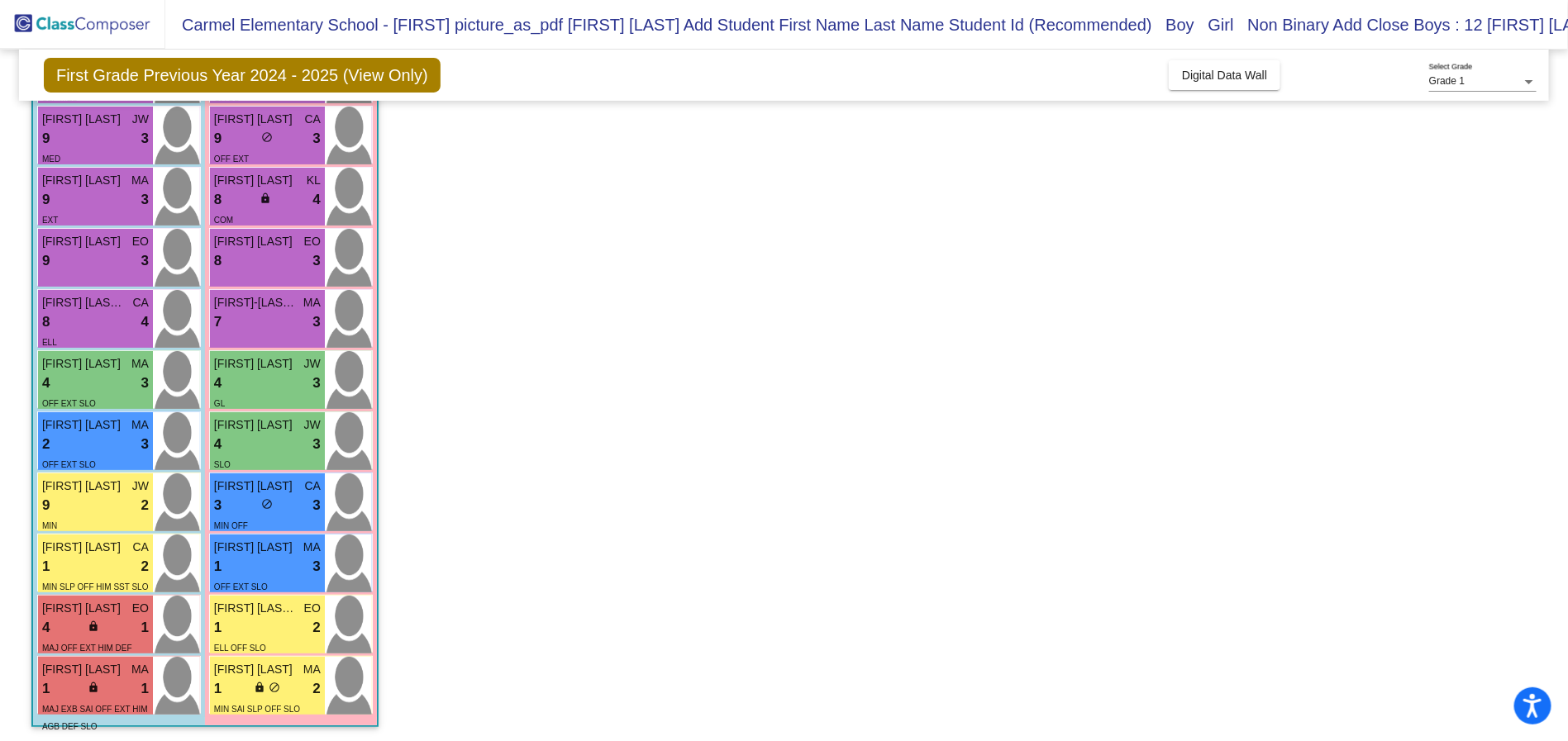 scroll, scrollTop: 1, scrollLeft: 0, axis: vertical 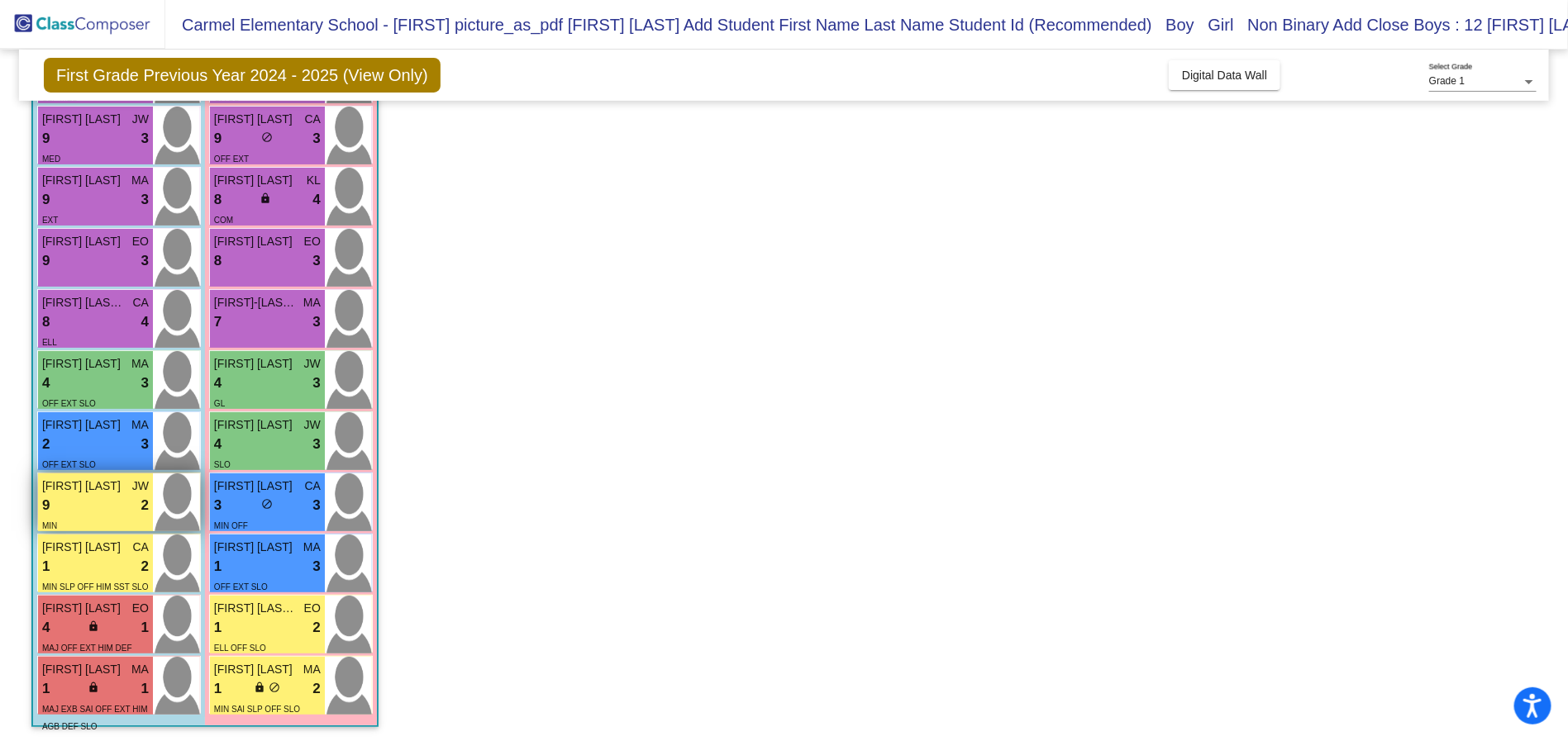 click on "9 lock do_not_disturb_alt 2" at bounding box center [95, 506] 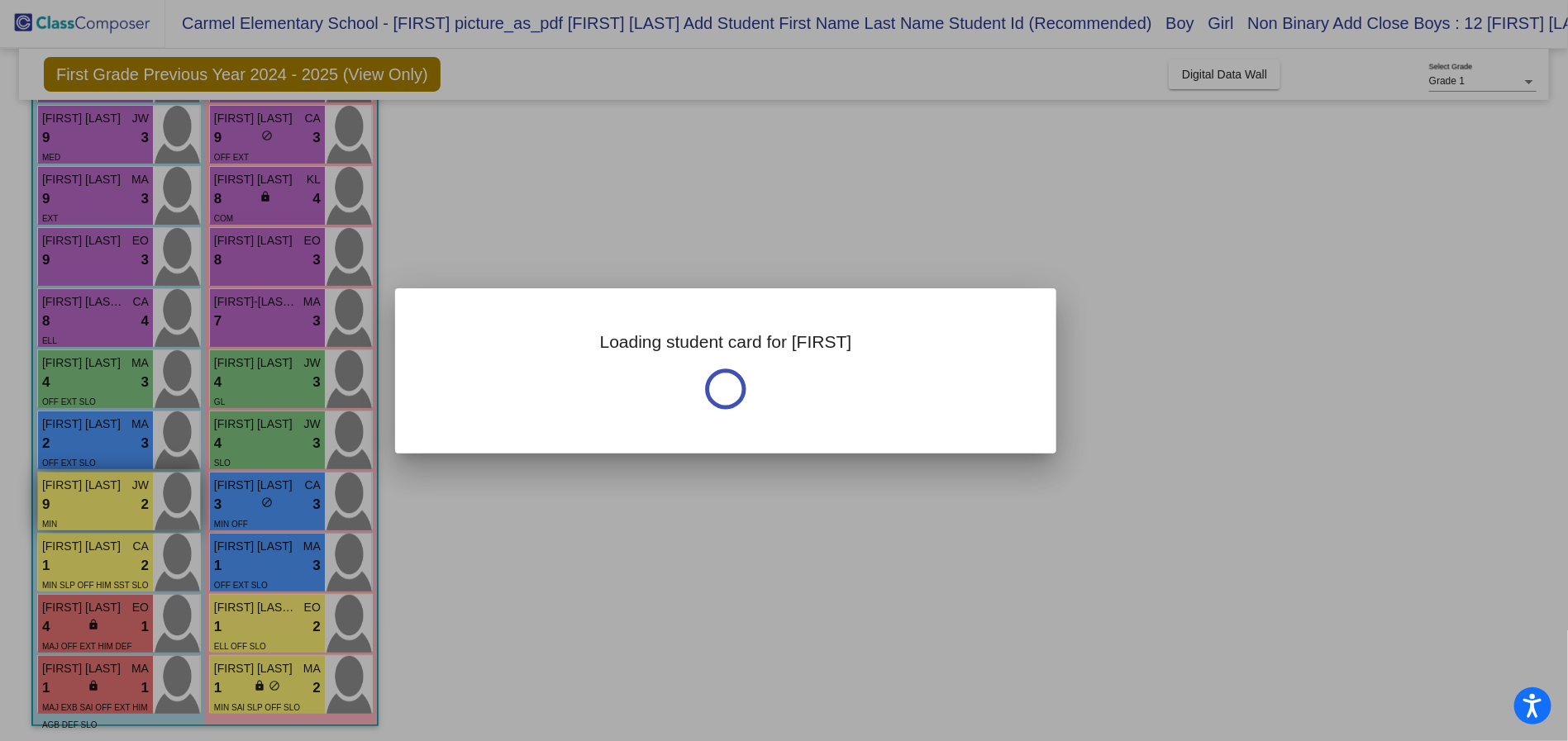 scroll, scrollTop: 0, scrollLeft: 0, axis: both 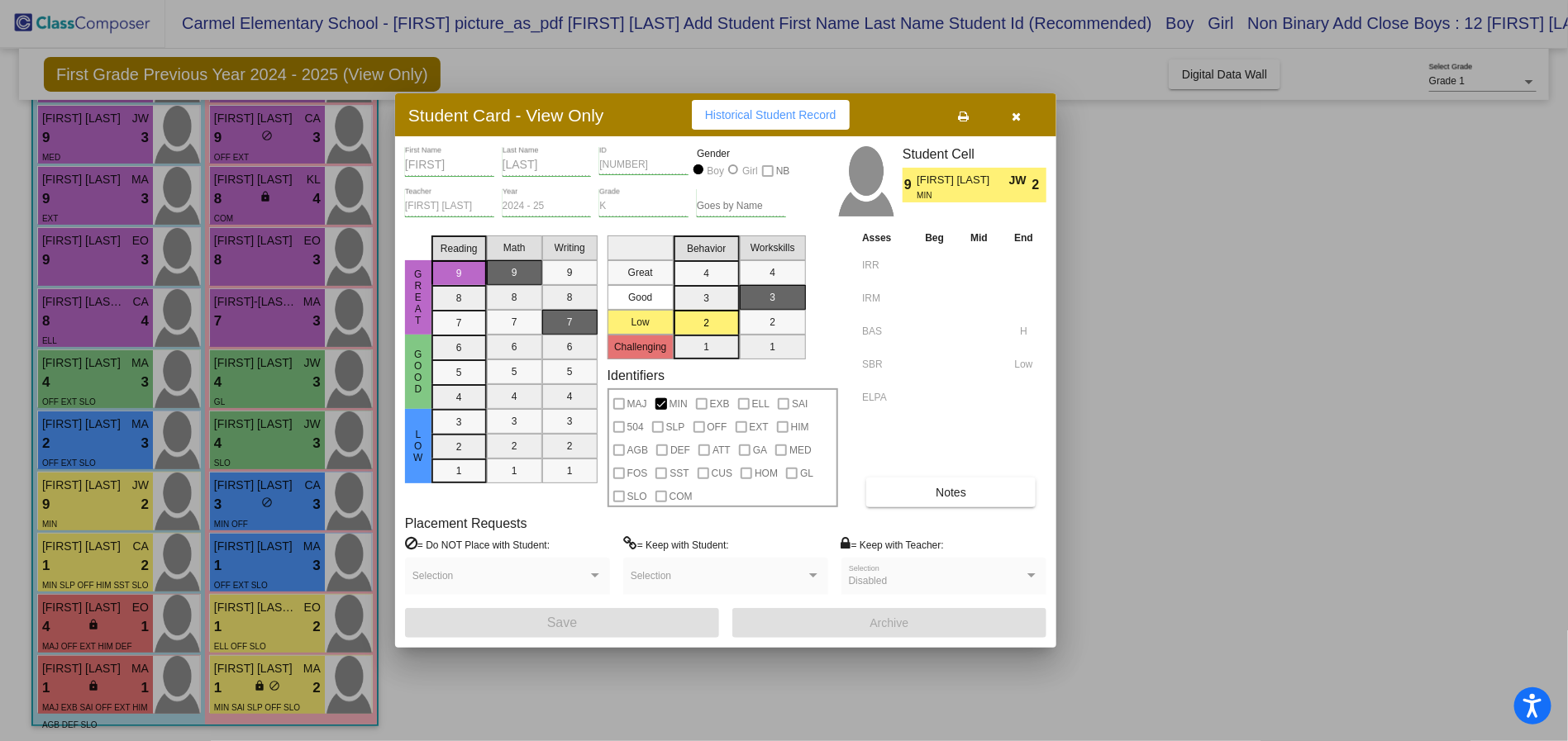 click on "Notes" at bounding box center [951, 492] 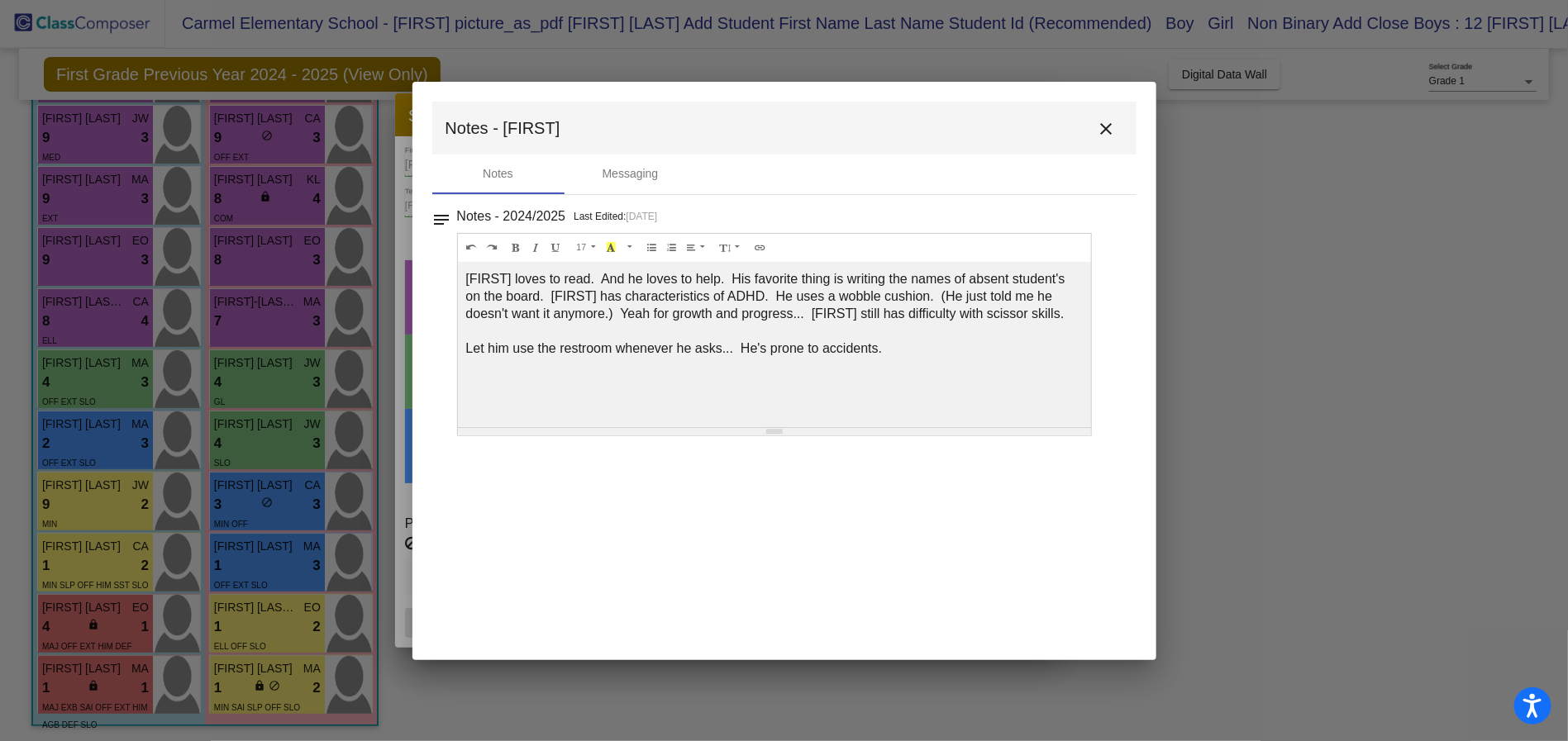 click on "close" at bounding box center [1107, 129] 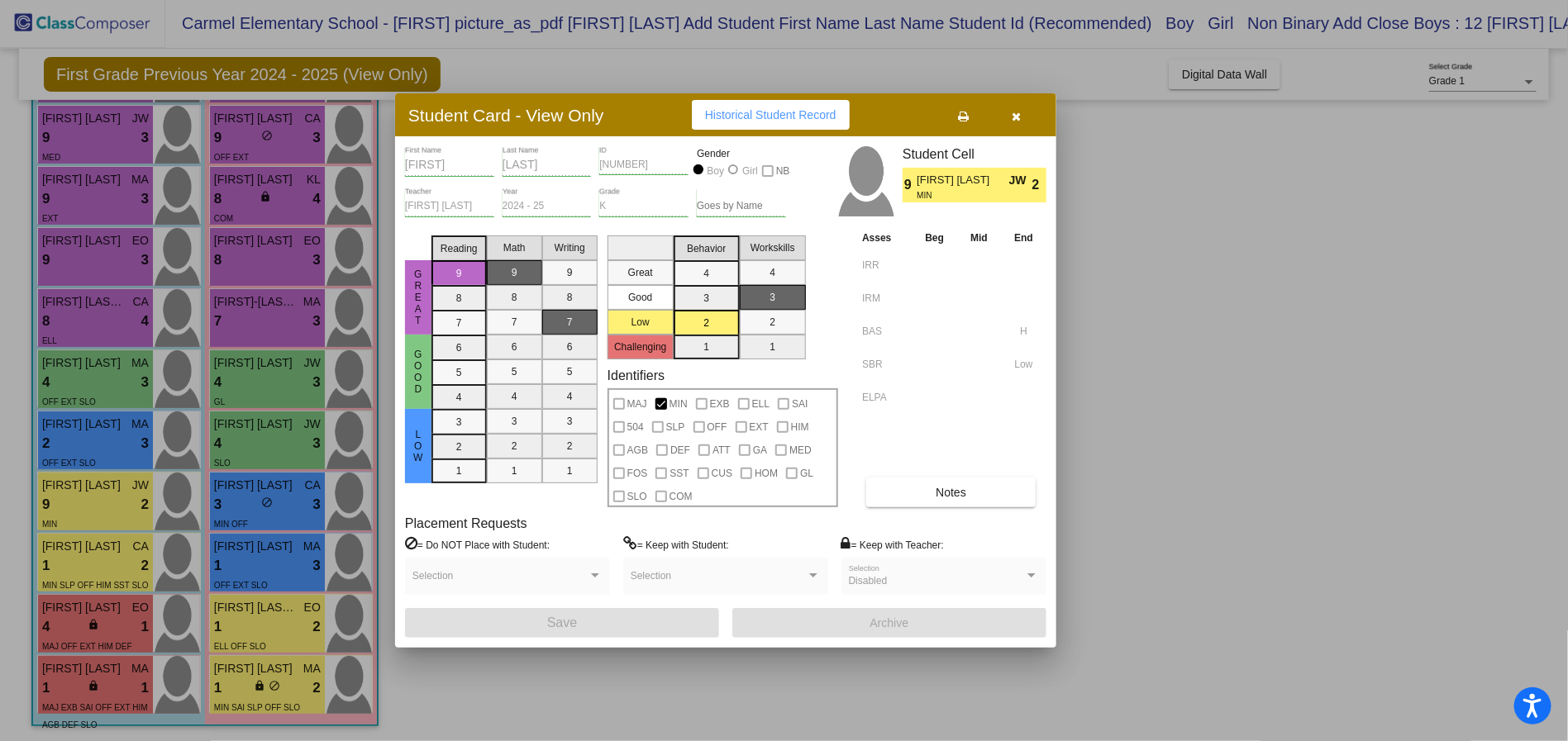click at bounding box center (1017, 116) 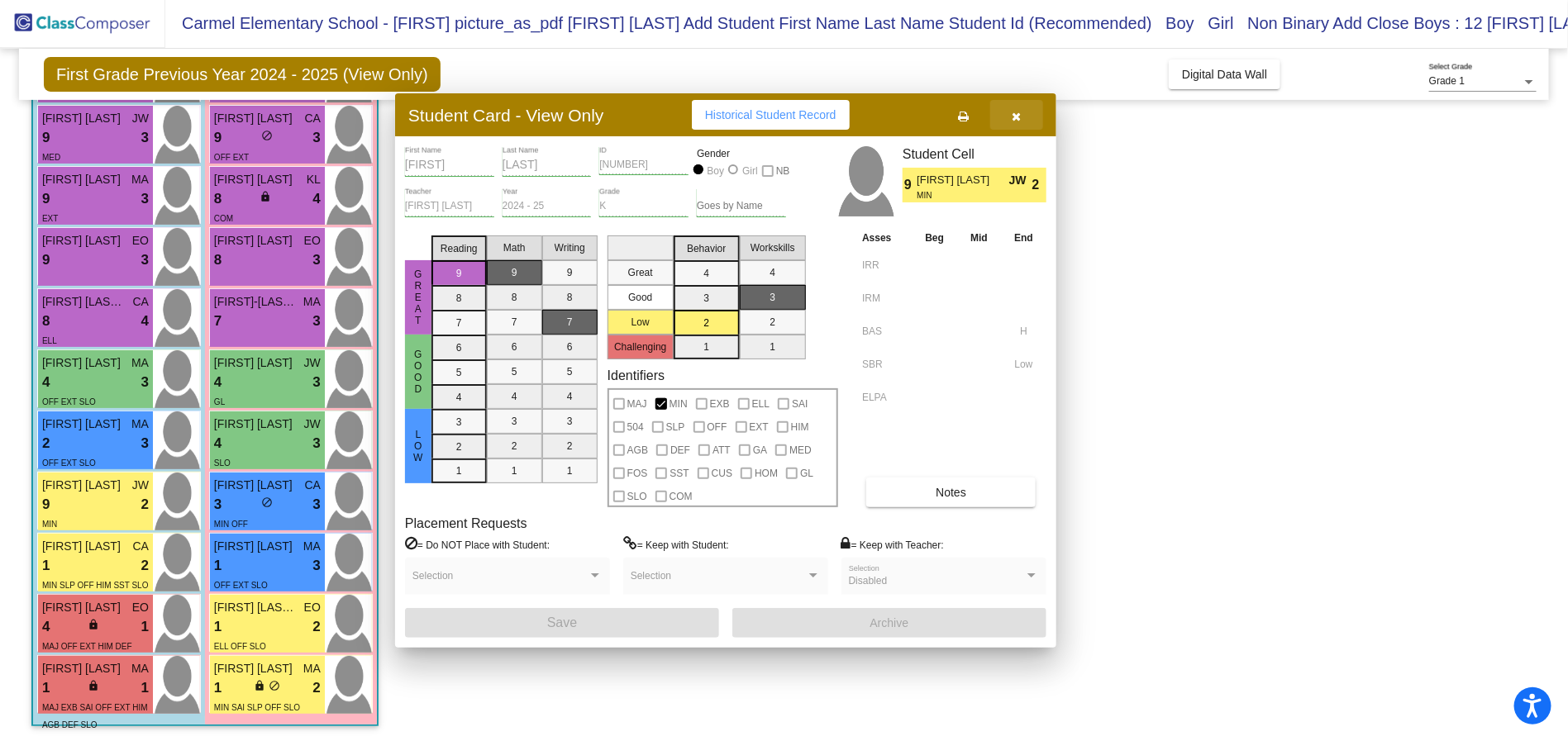scroll, scrollTop: 1, scrollLeft: 0, axis: vertical 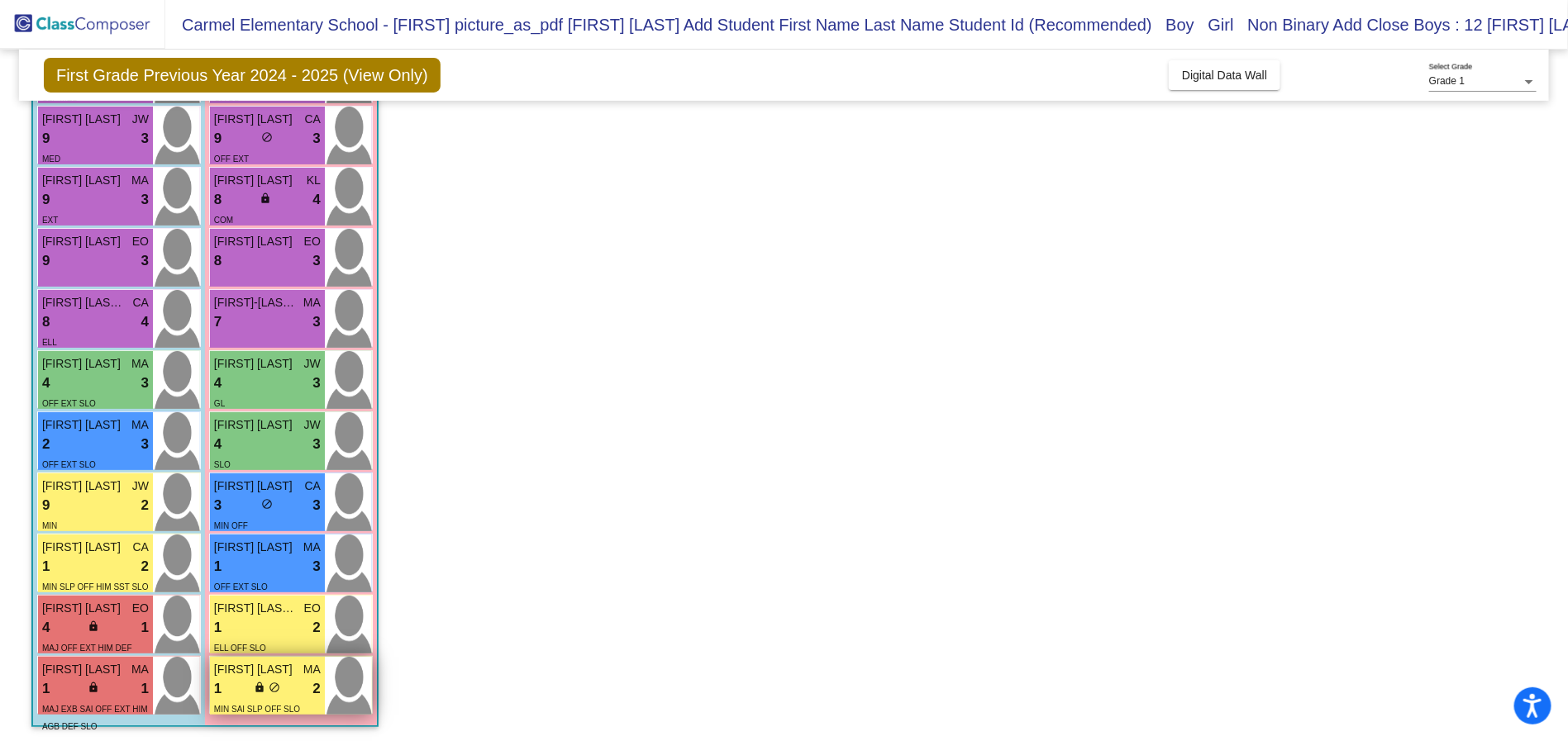 click on "lock do_not_disturb_alt" at bounding box center (267, 689) 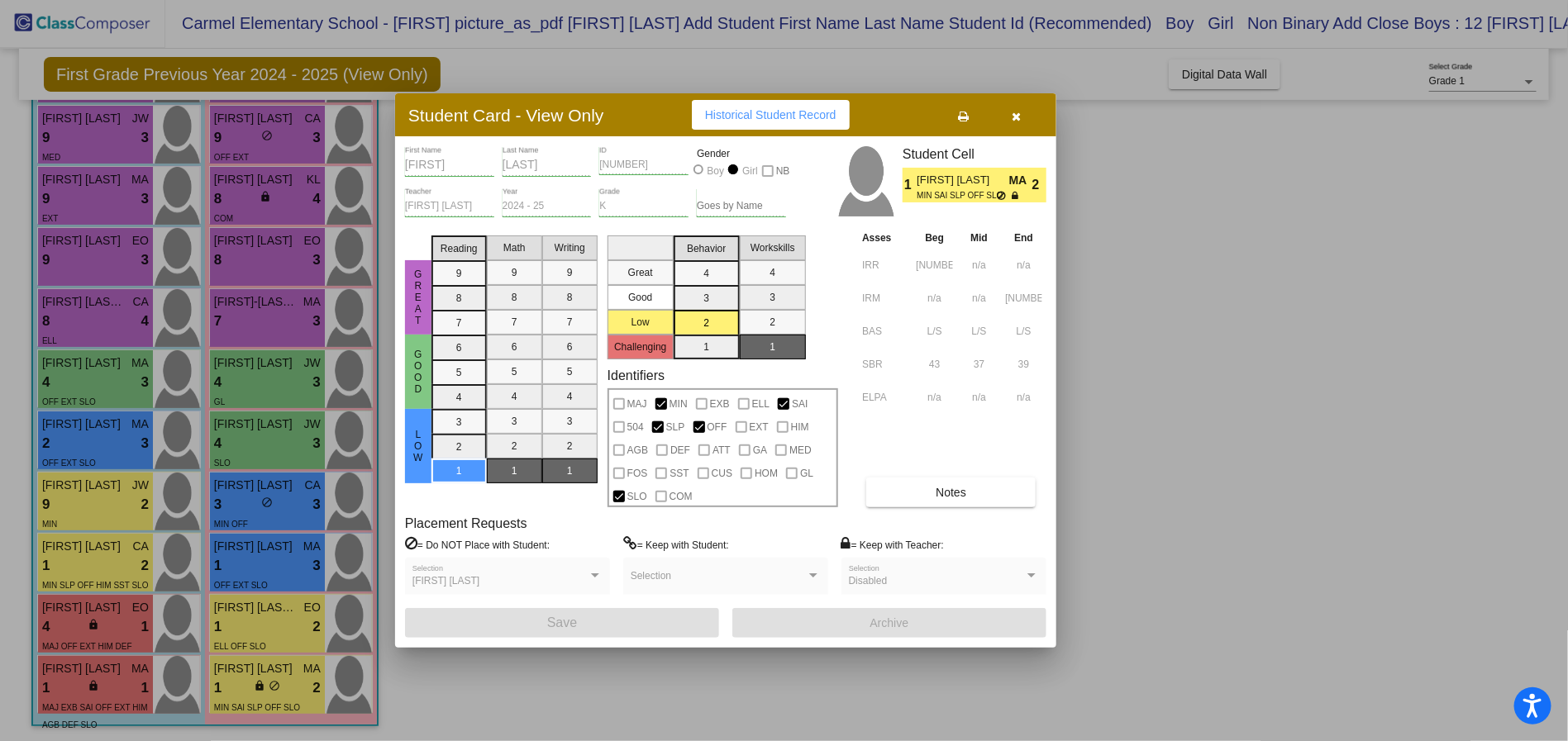 click on "Notes" at bounding box center (951, 492) 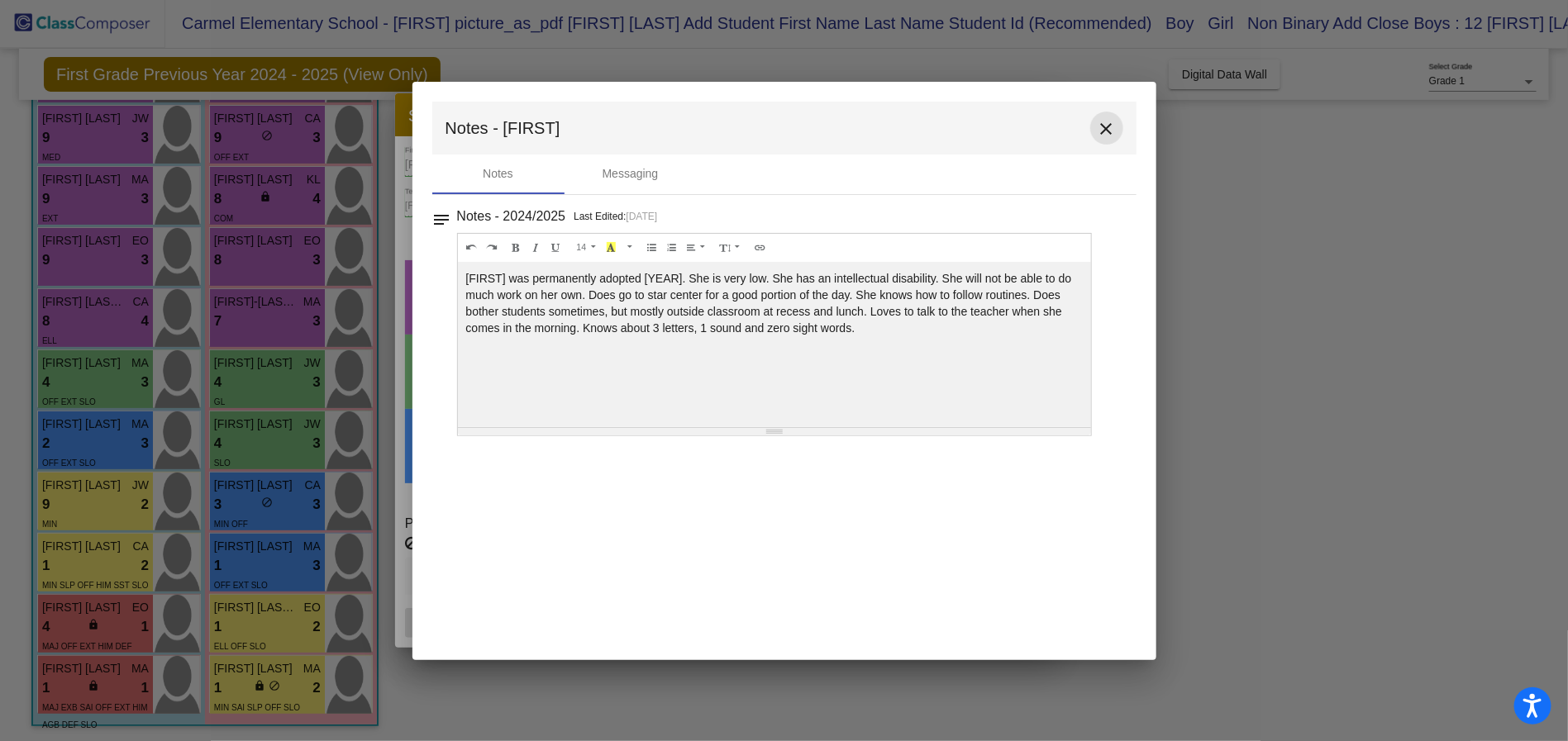 click on "close" at bounding box center [1107, 129] 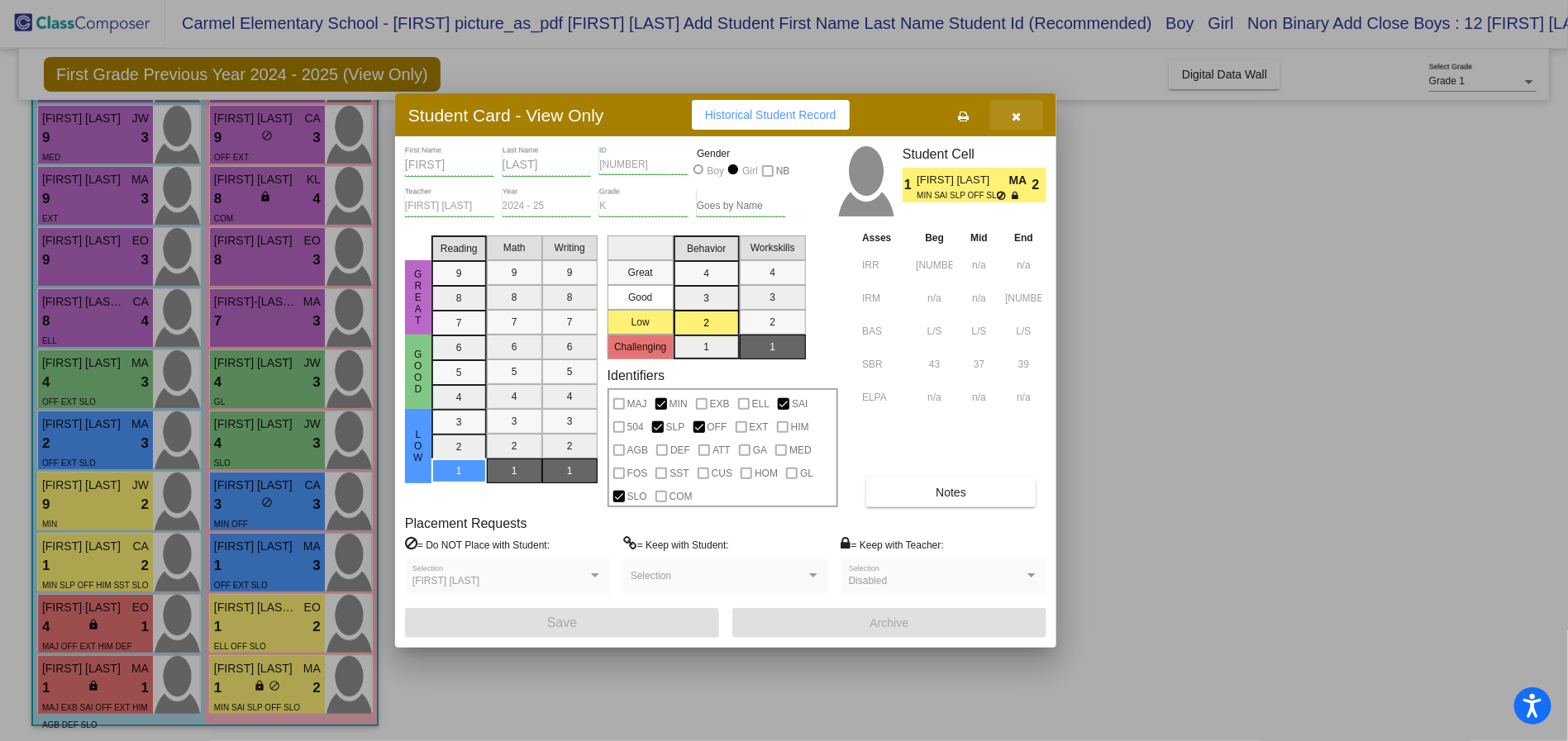 click at bounding box center [1017, 116] 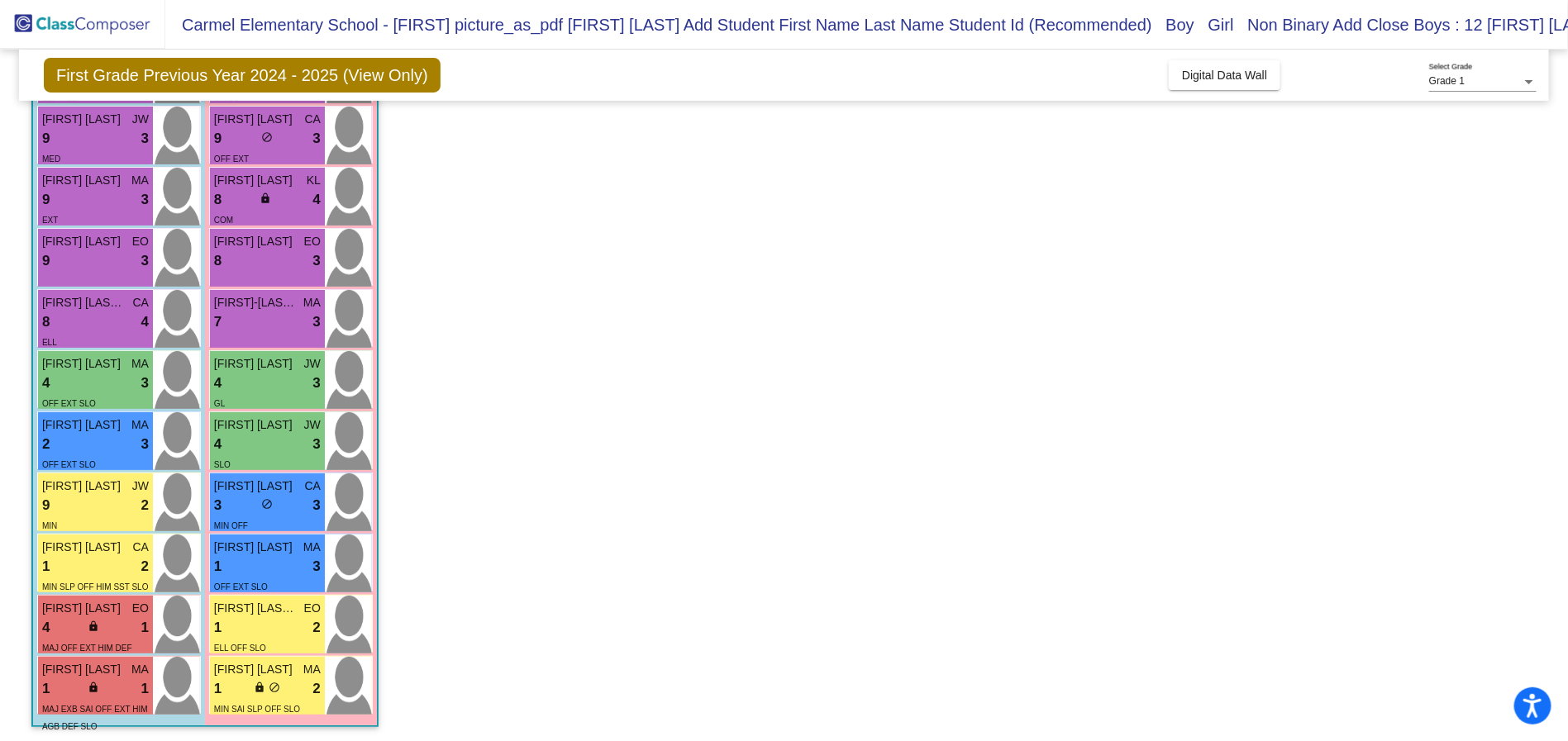 scroll, scrollTop: 1, scrollLeft: 0, axis: vertical 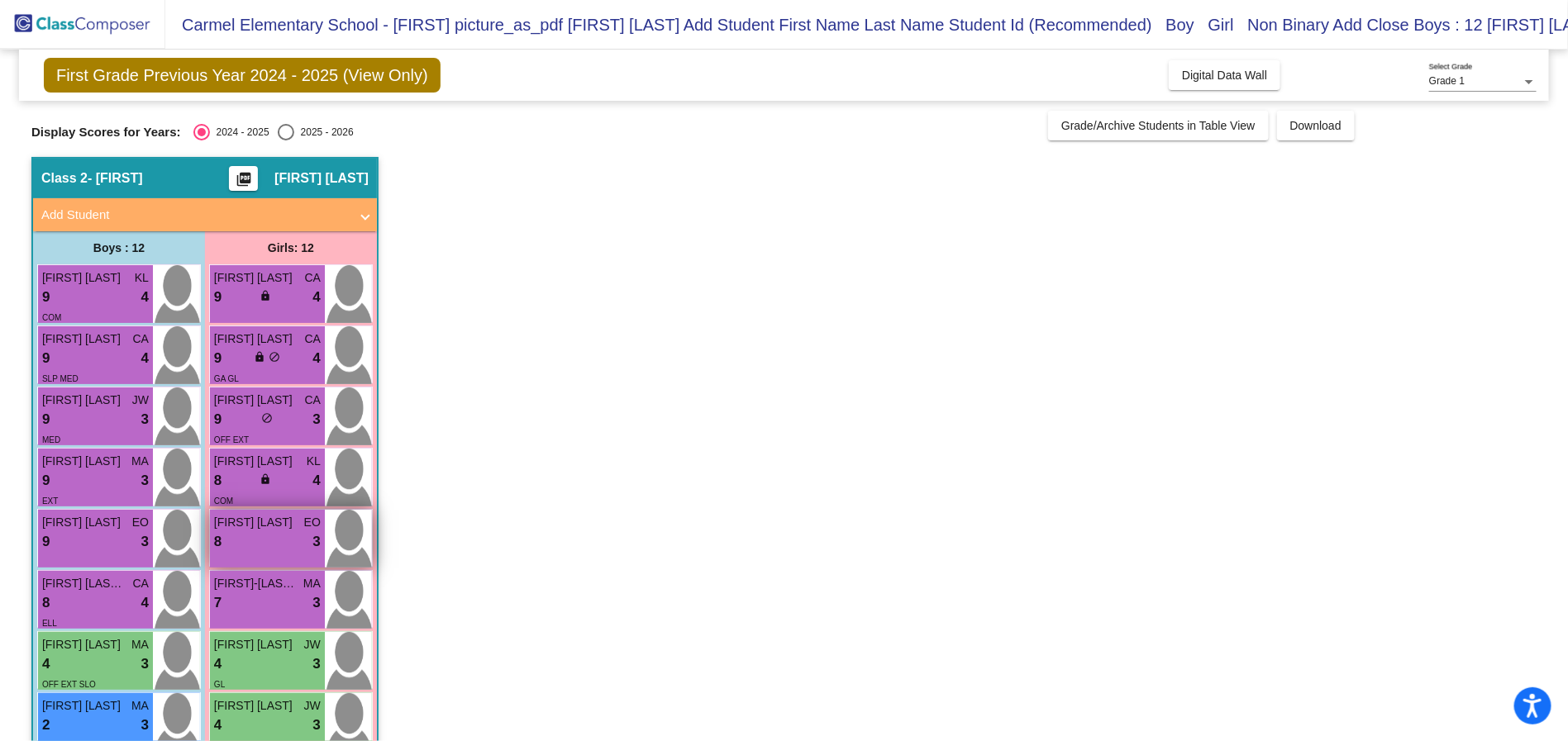 click on "Ronnie Mendez" at bounding box center (255, 522) 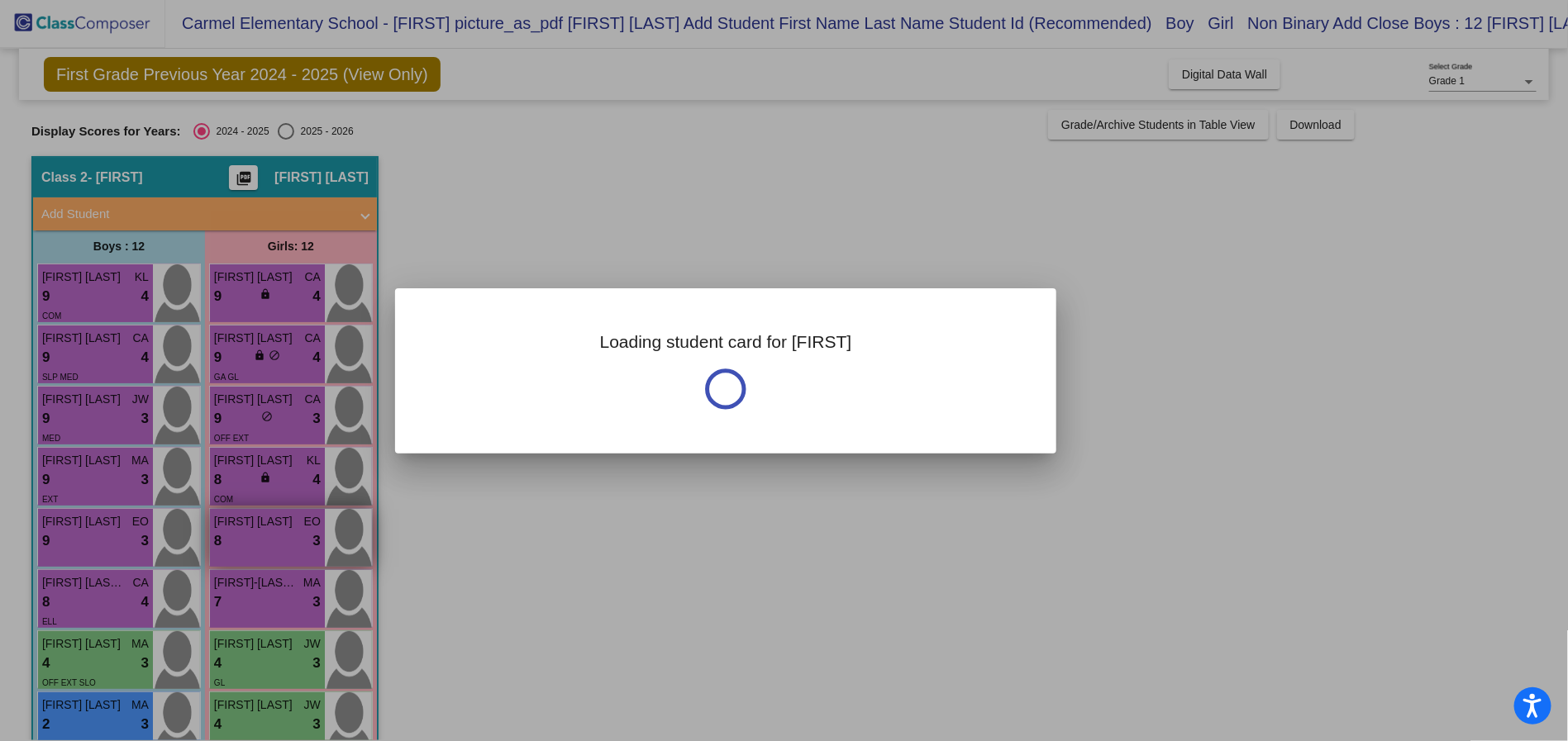 scroll, scrollTop: 0, scrollLeft: 0, axis: both 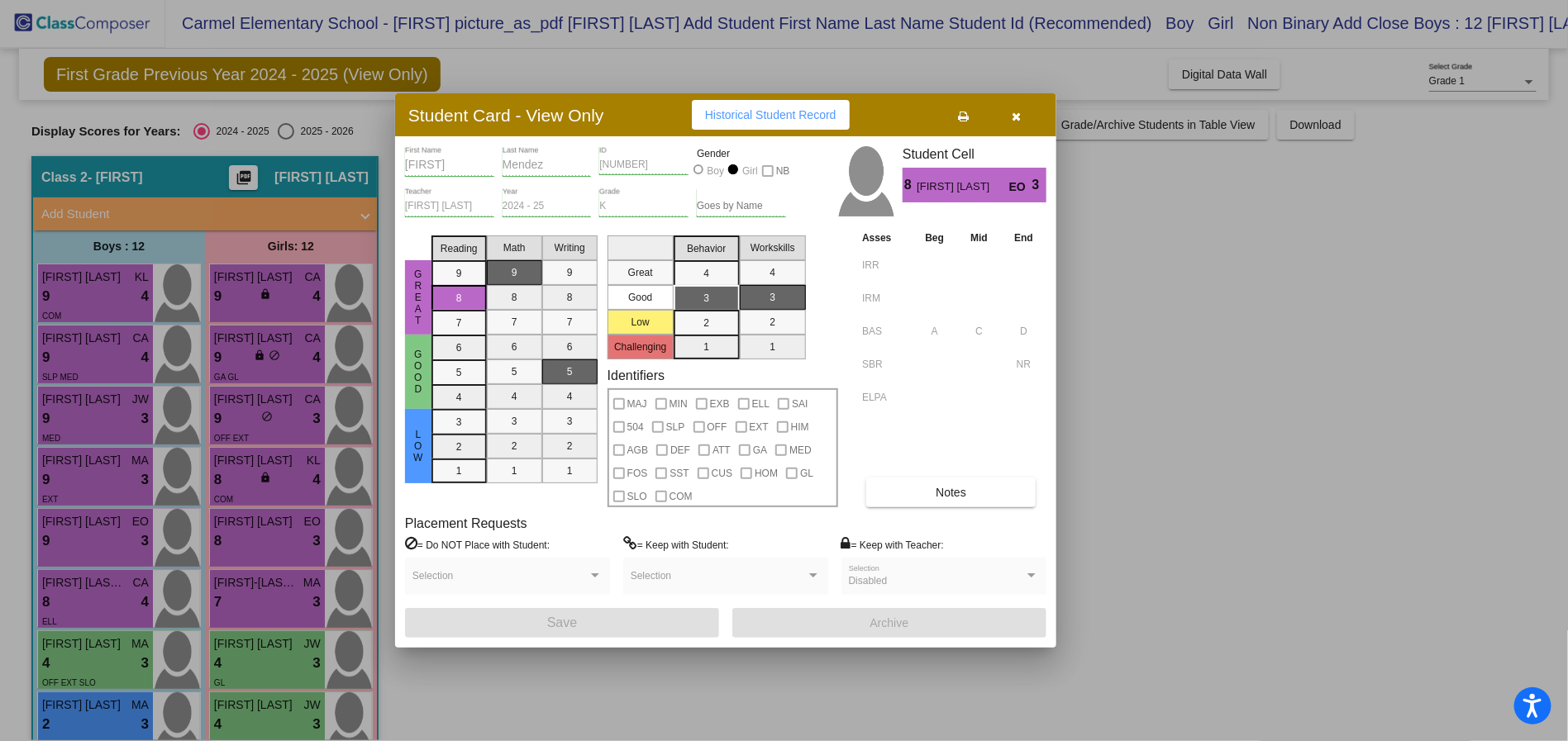 click on "Notes" at bounding box center [951, 492] 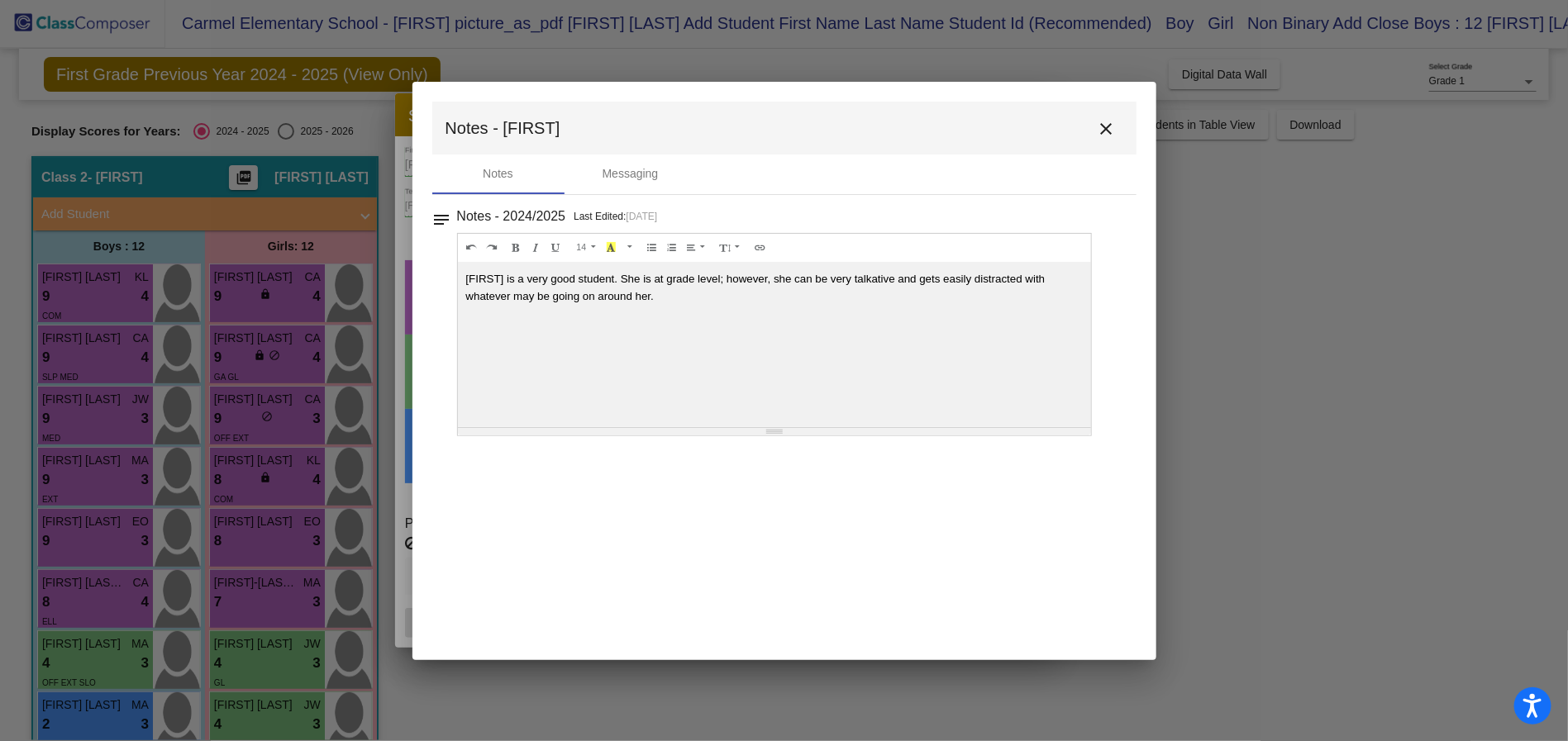 click on "close" at bounding box center (1107, 129) 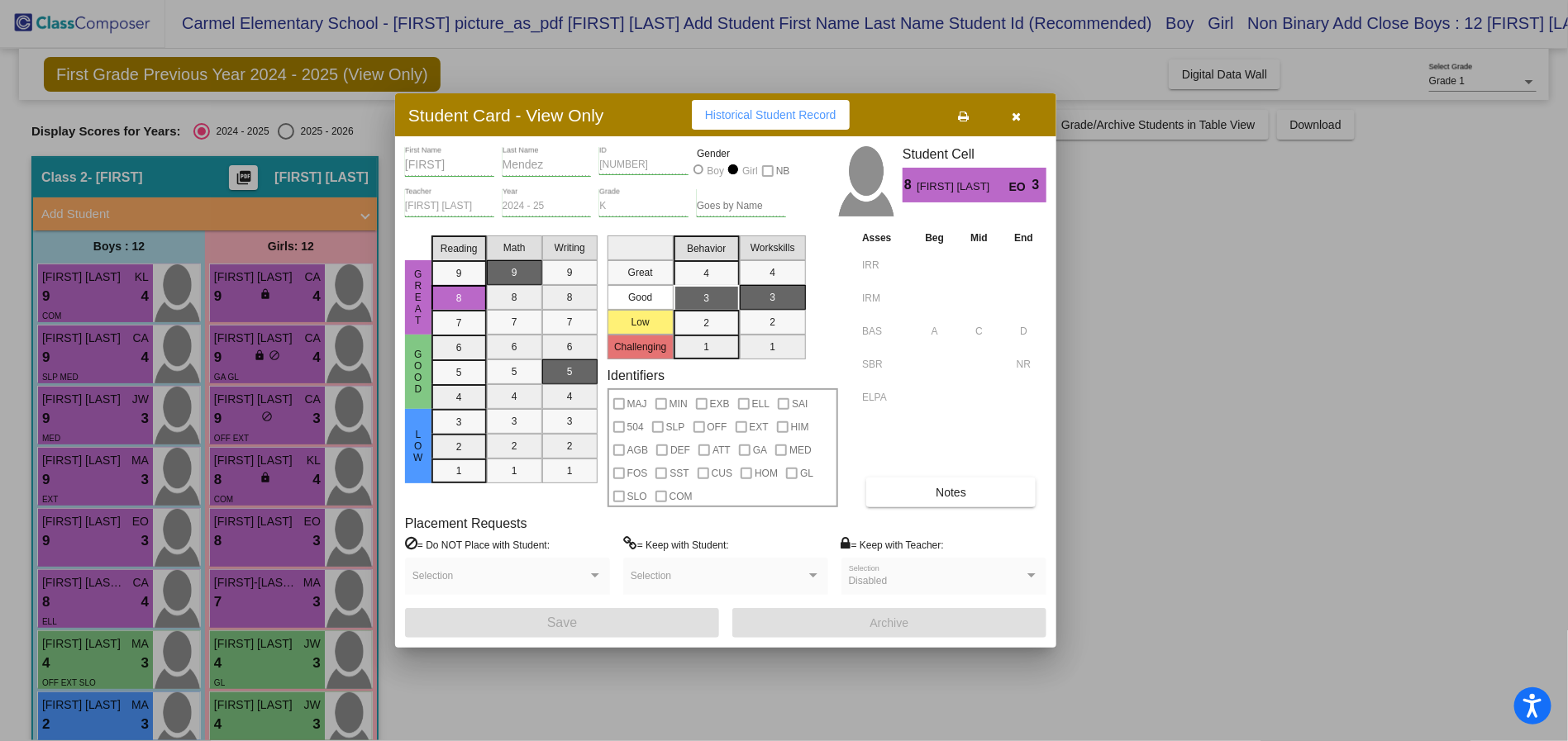 click at bounding box center (1017, 116) 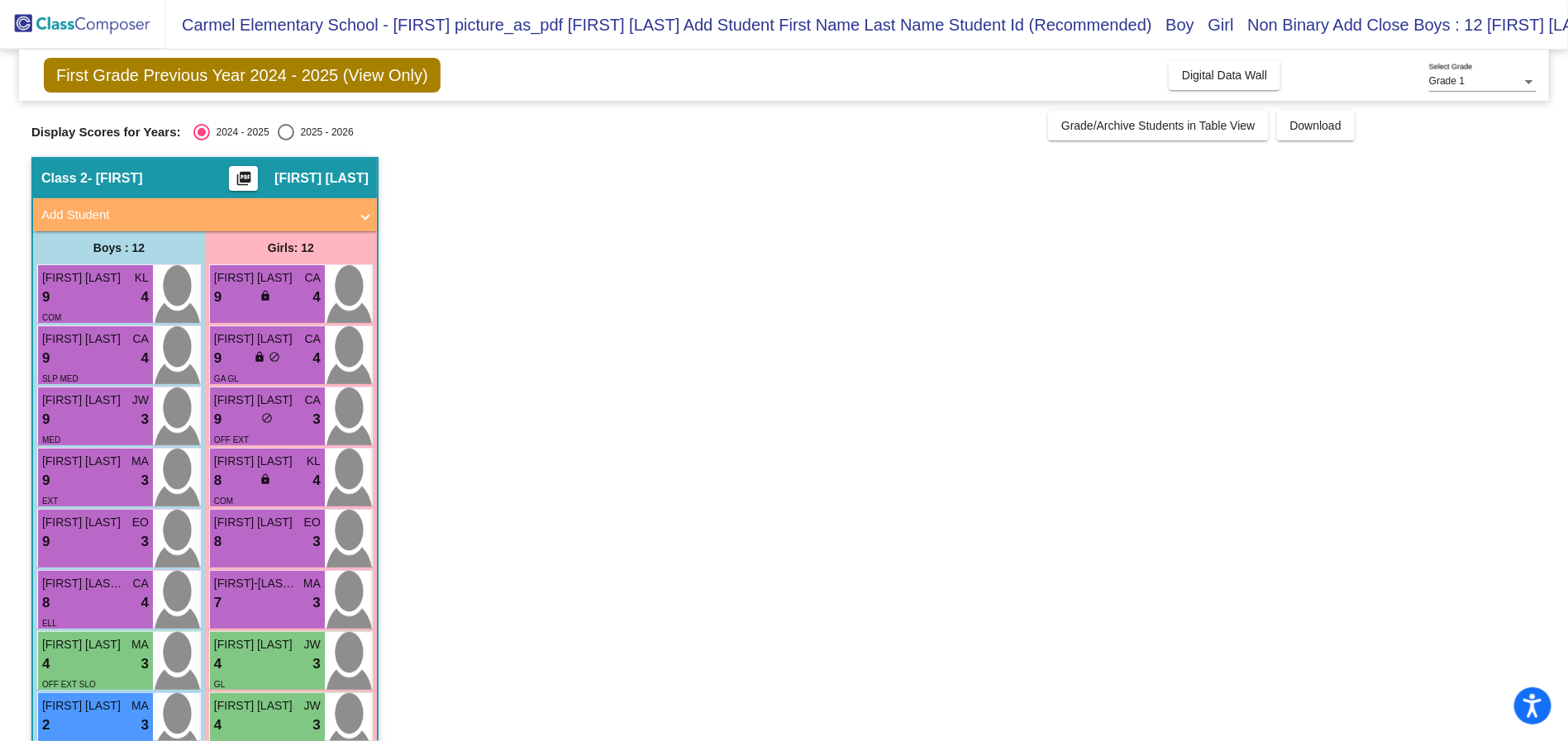 scroll, scrollTop: 1, scrollLeft: 0, axis: vertical 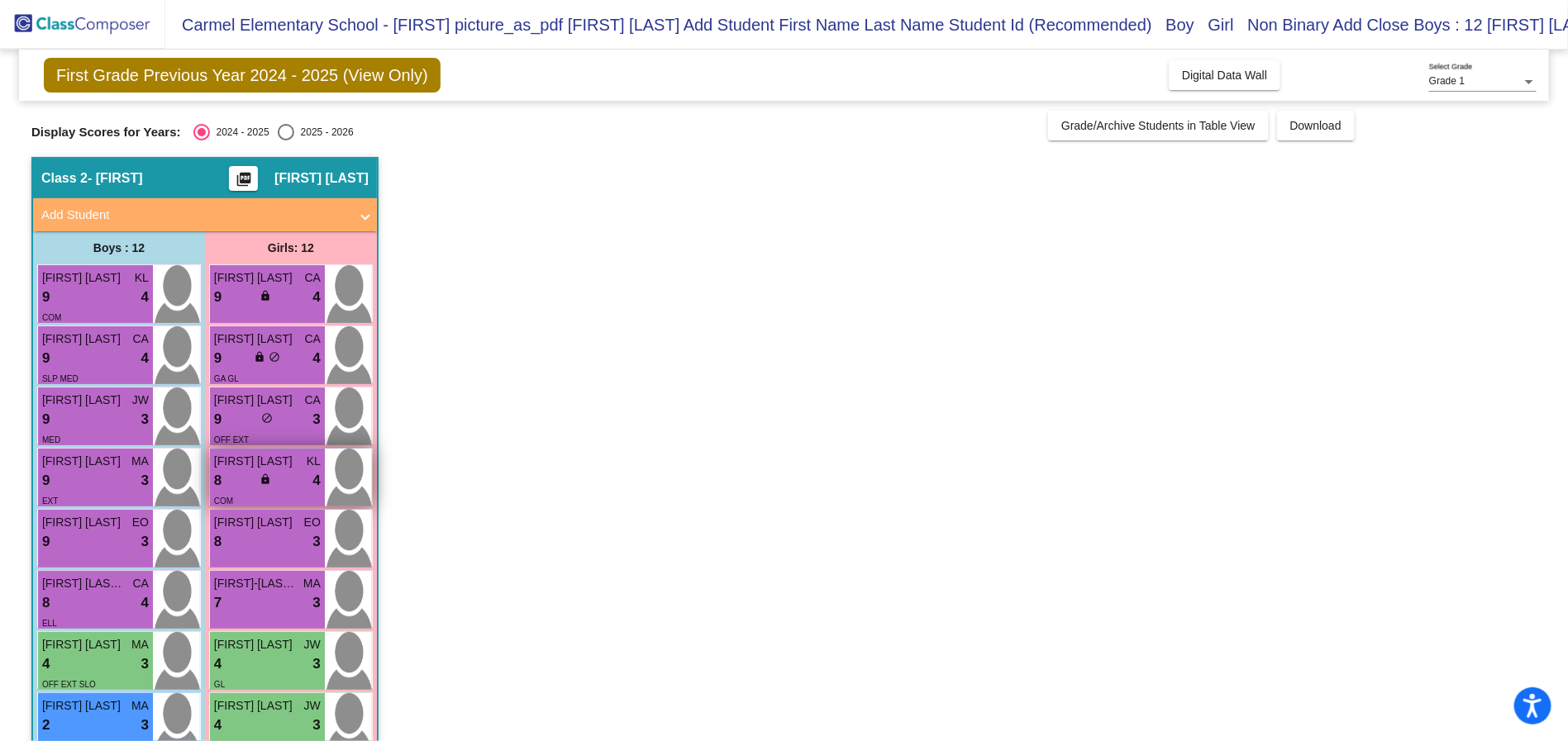 click on "lock" at bounding box center (265, 479) 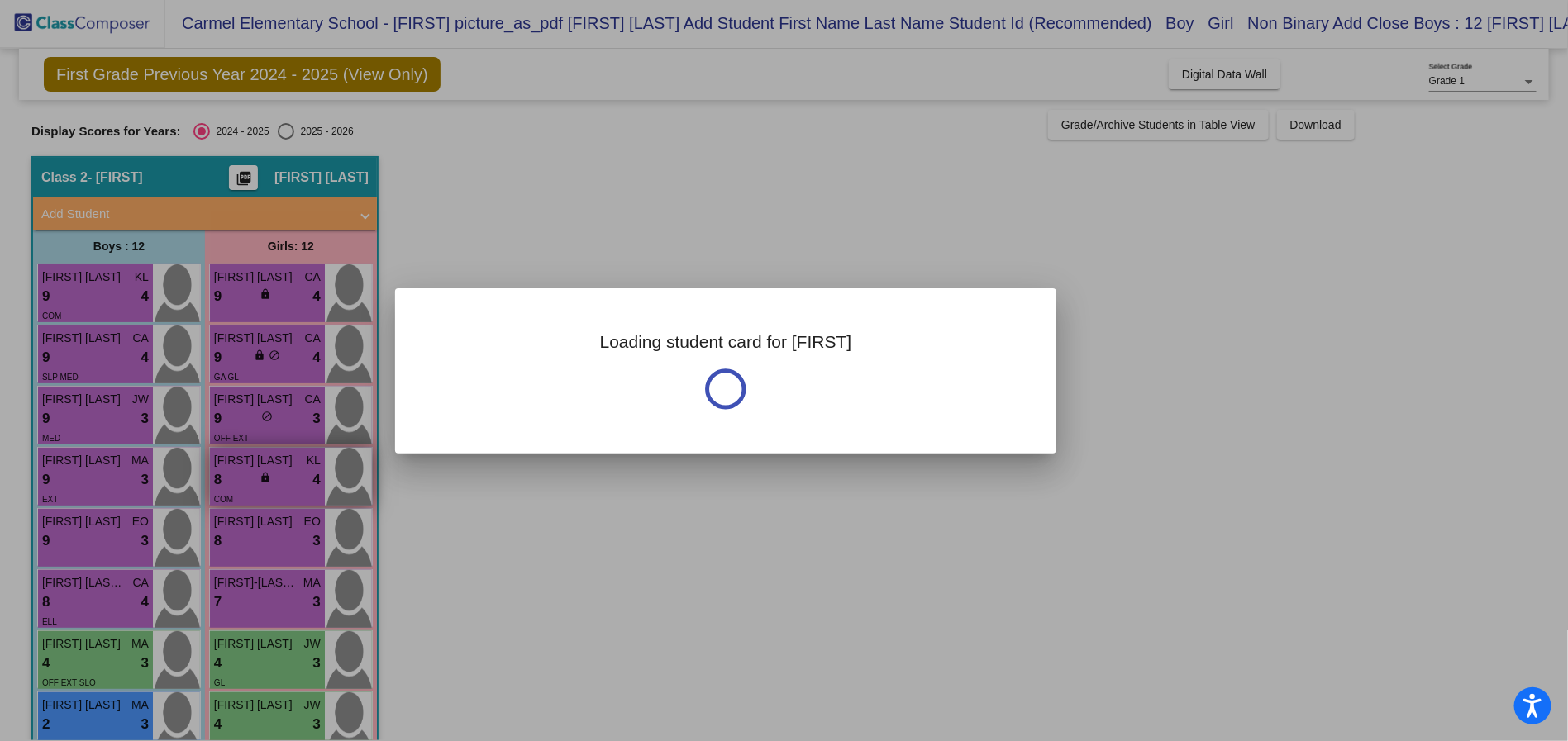 scroll, scrollTop: 0, scrollLeft: 0, axis: both 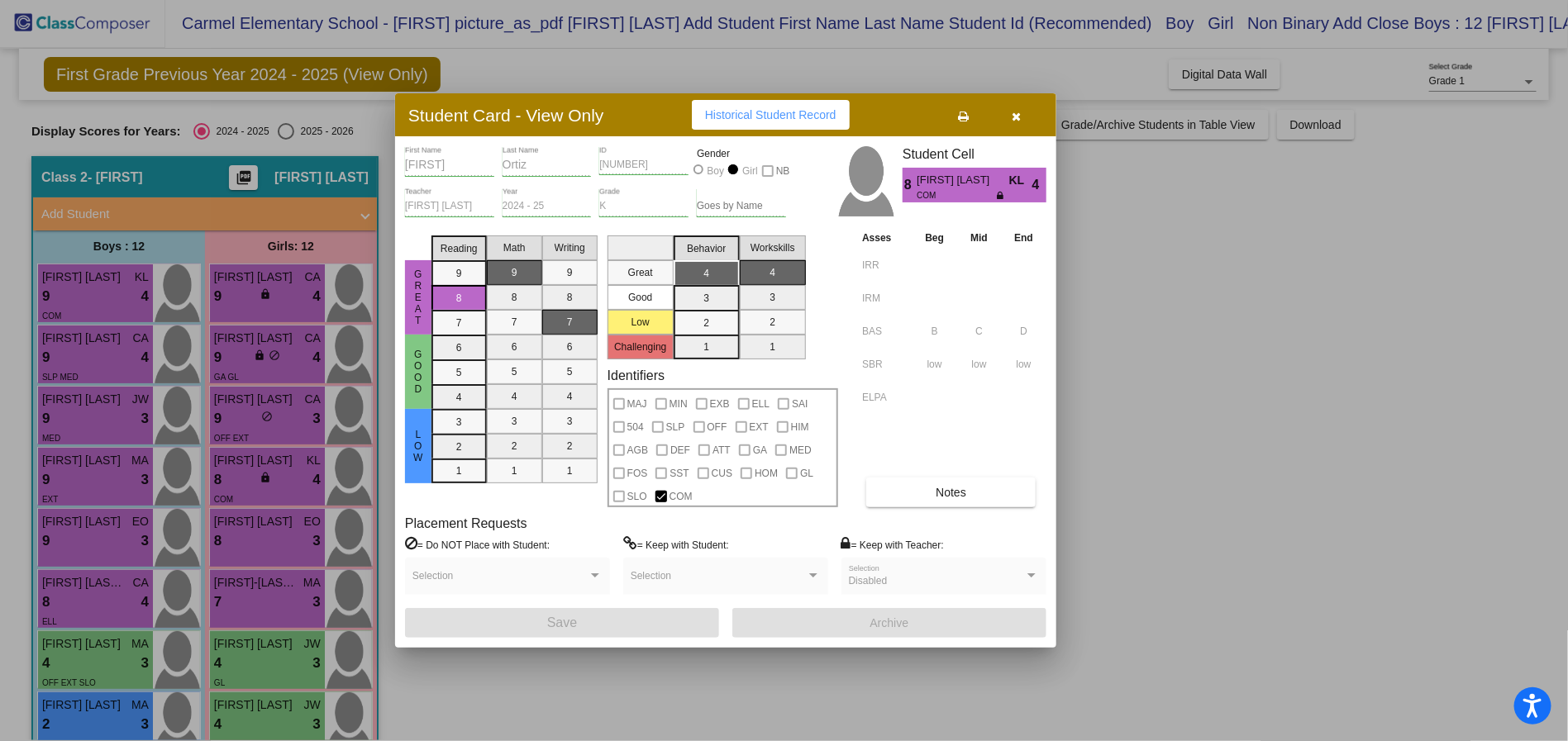 click on "Notes" at bounding box center [951, 492] 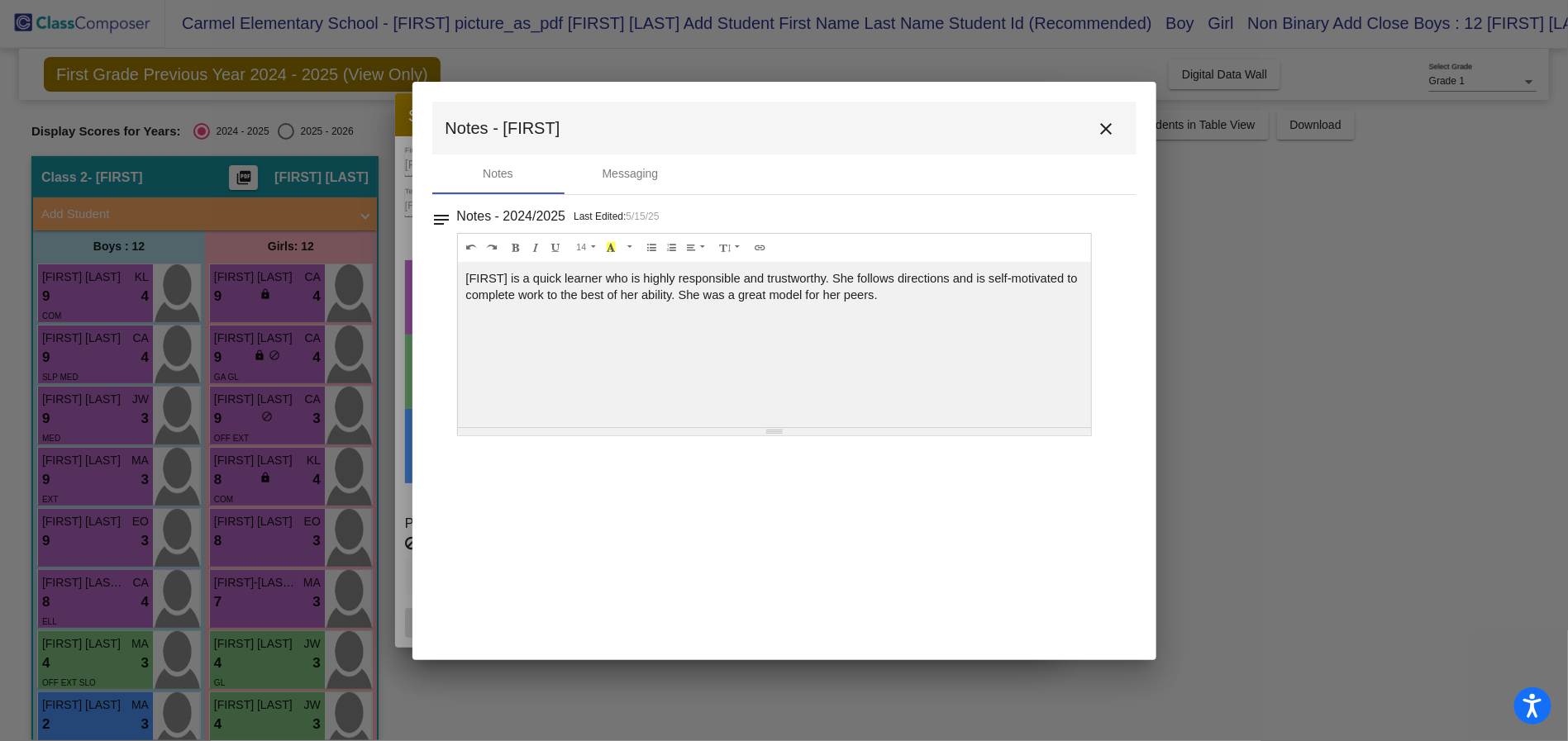 click on "close" at bounding box center (1107, 129) 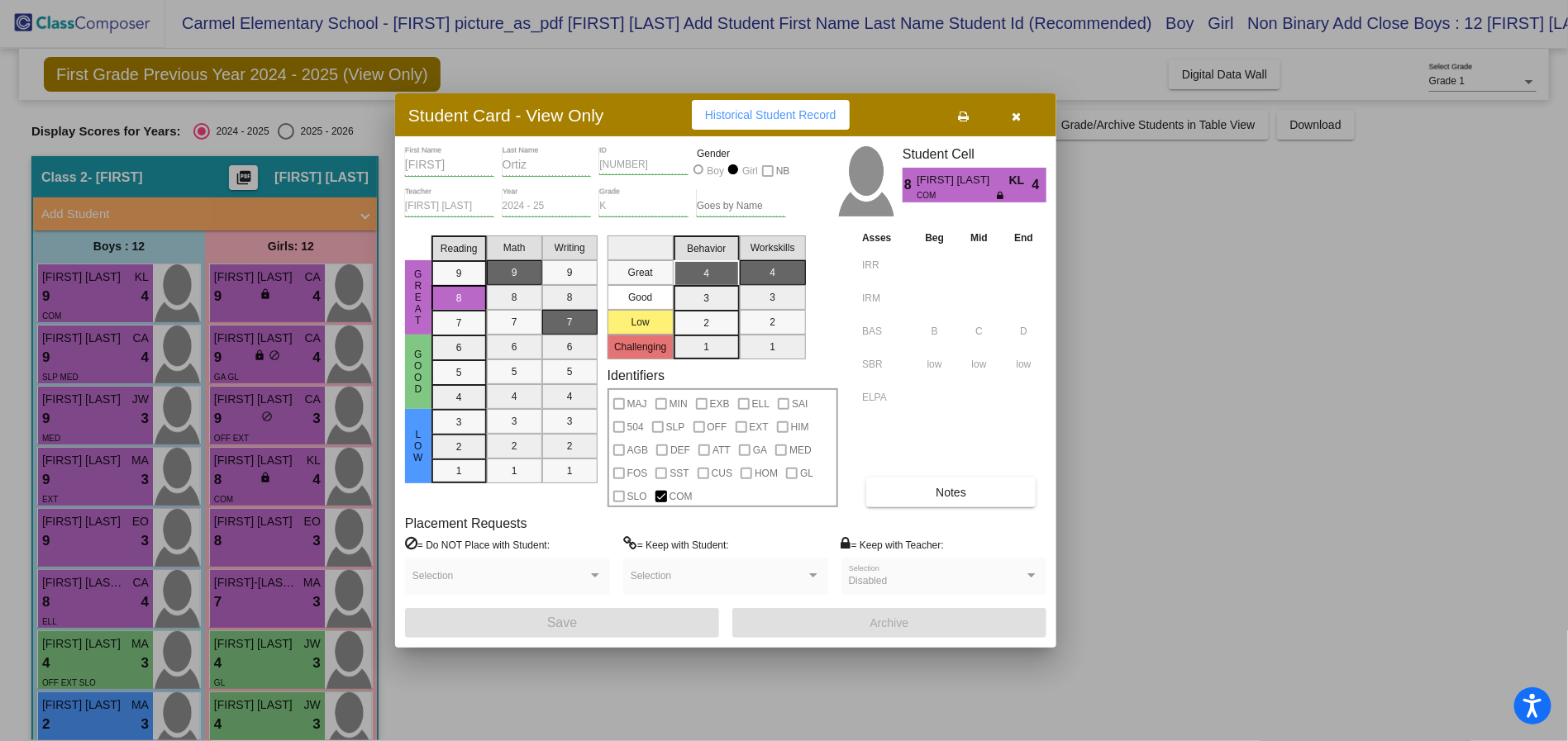 click at bounding box center [1017, 116] 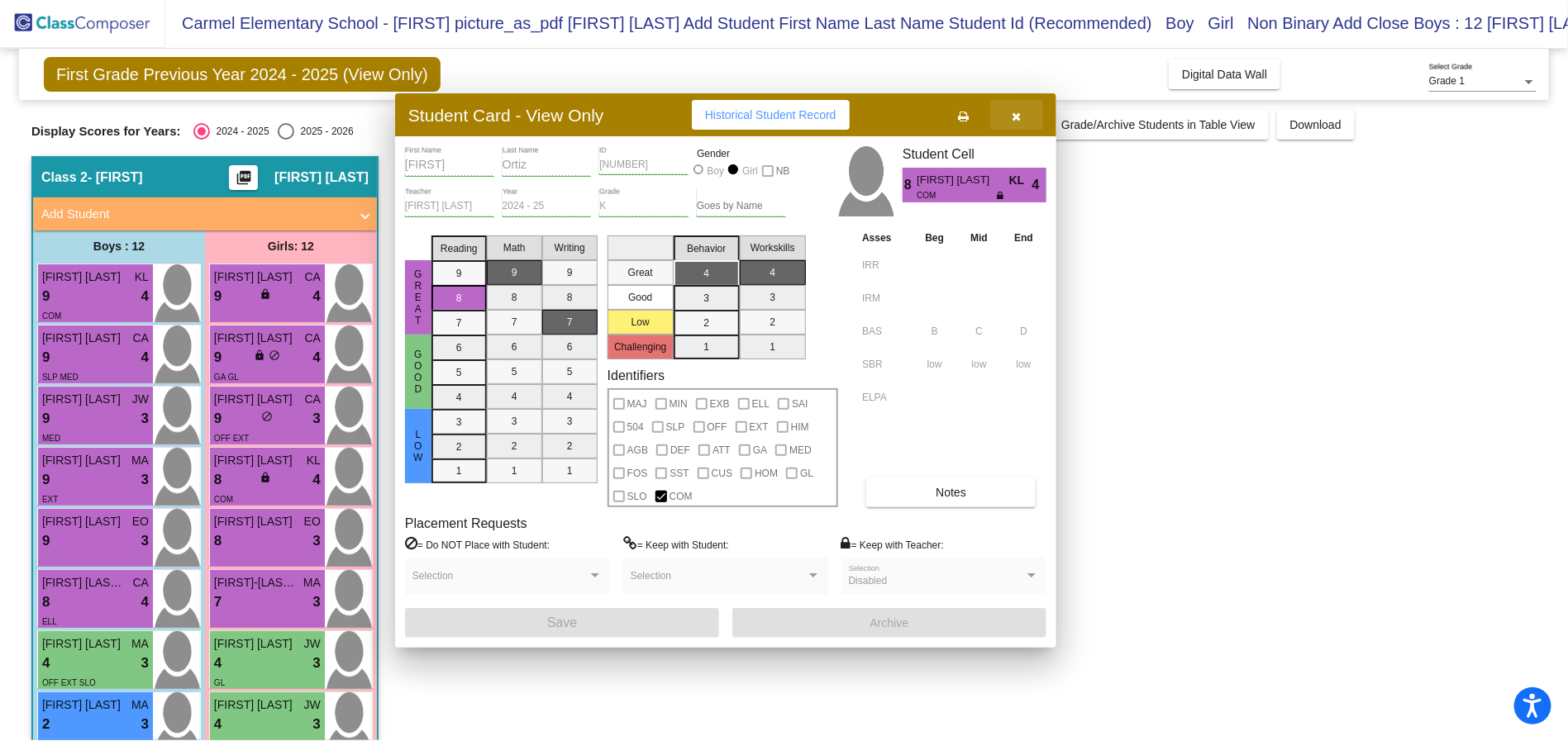 scroll, scrollTop: 1, scrollLeft: 0, axis: vertical 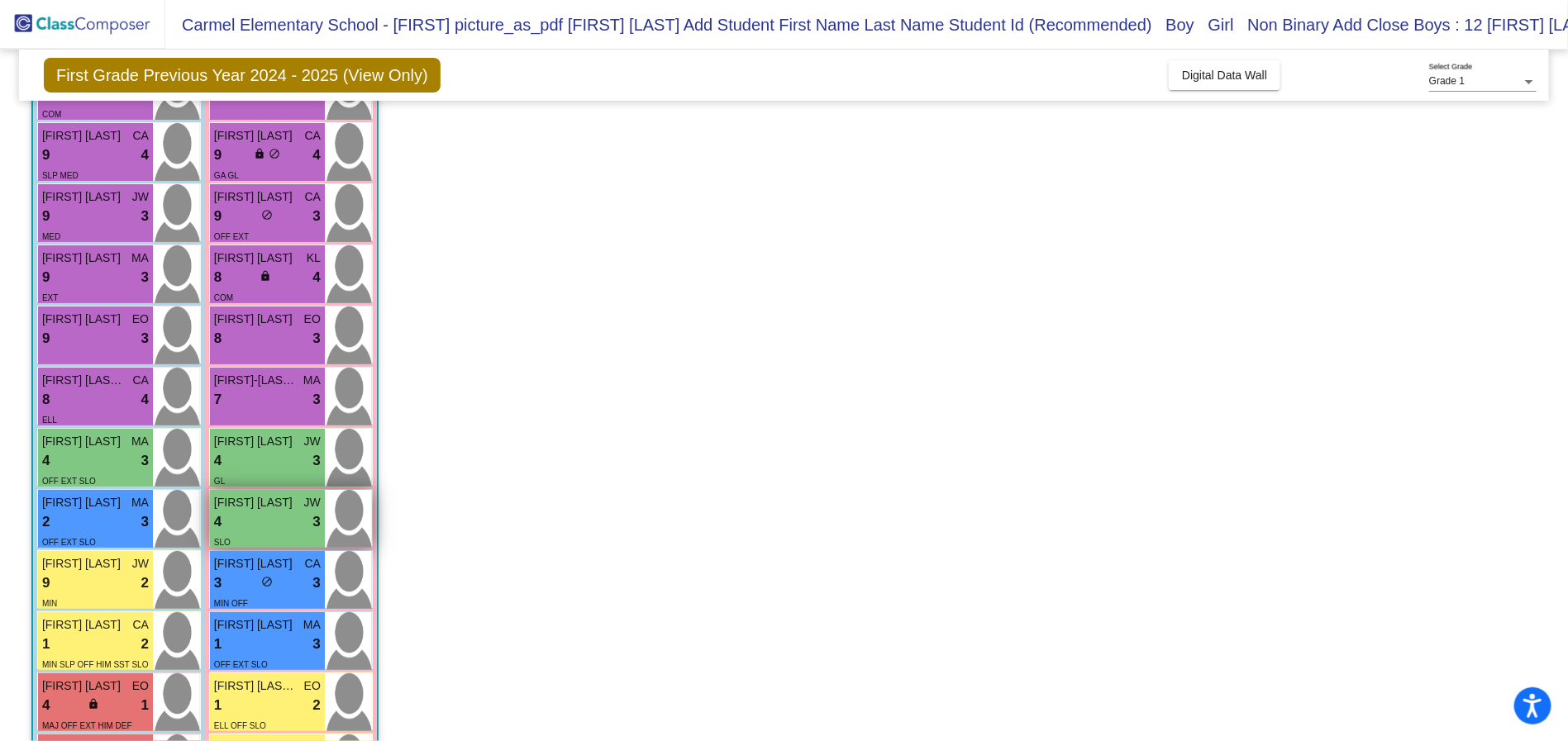 click on "4 lock do_not_disturb_alt 3" at bounding box center (267, 522) 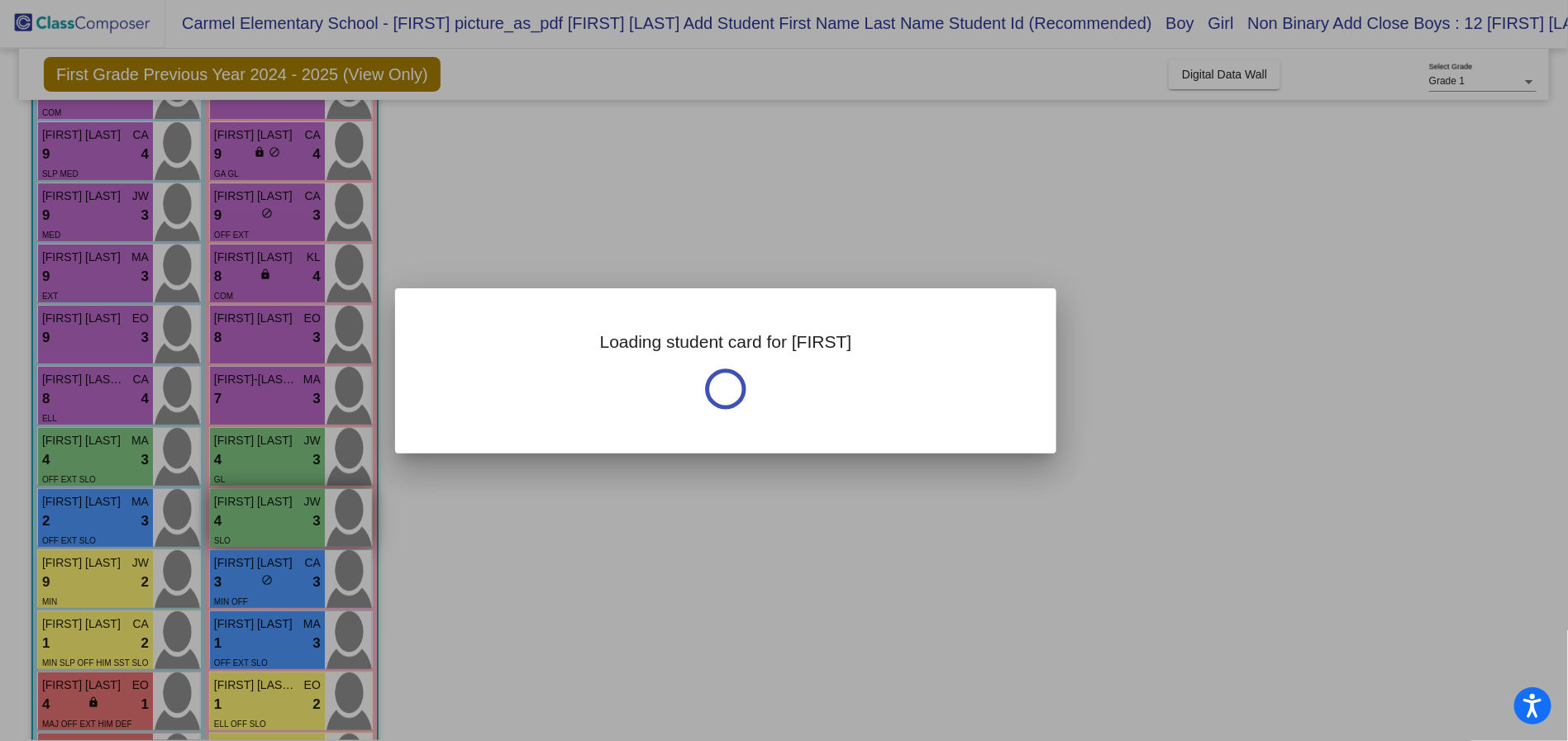 scroll, scrollTop: 0, scrollLeft: 0, axis: both 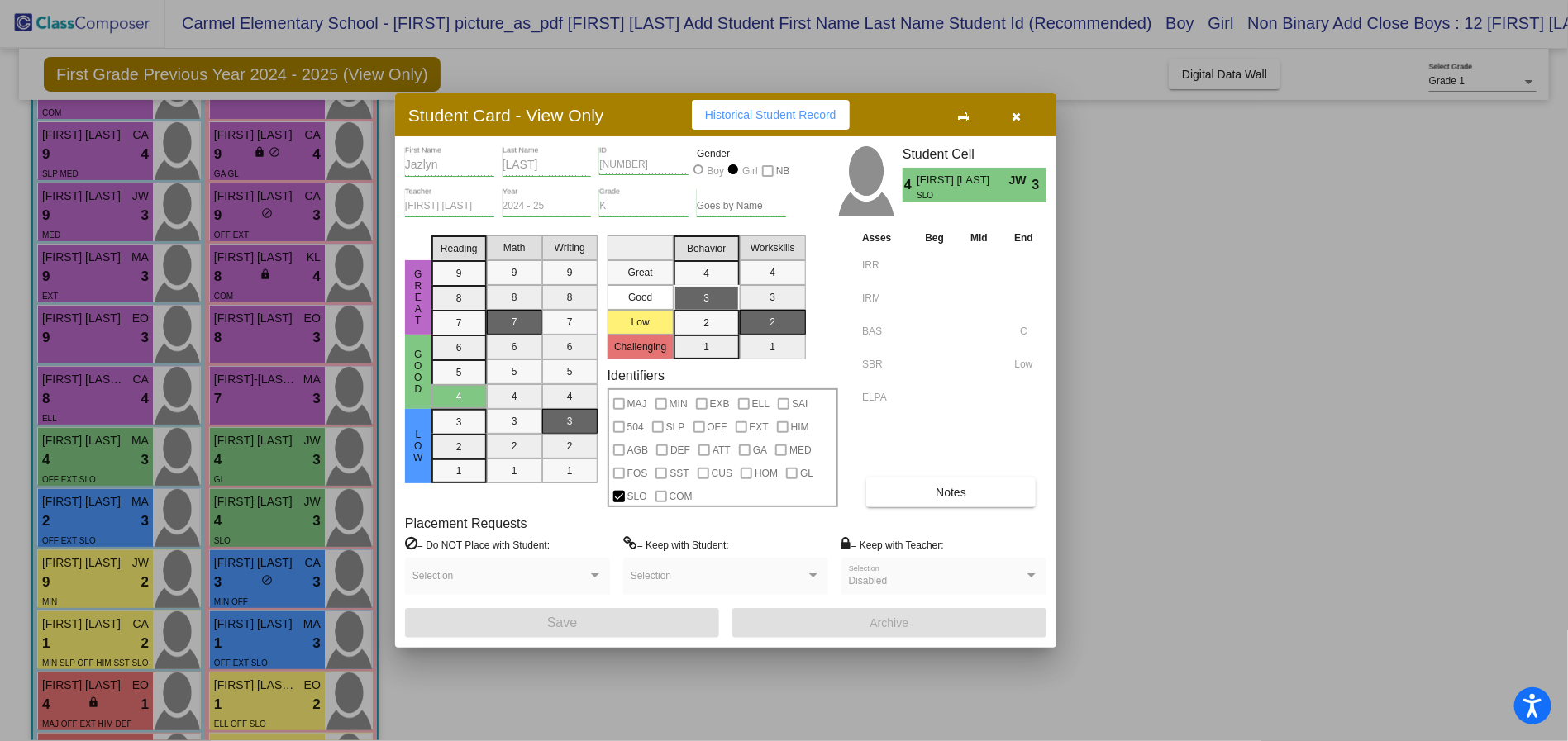 click on "Notes" at bounding box center (951, 492) 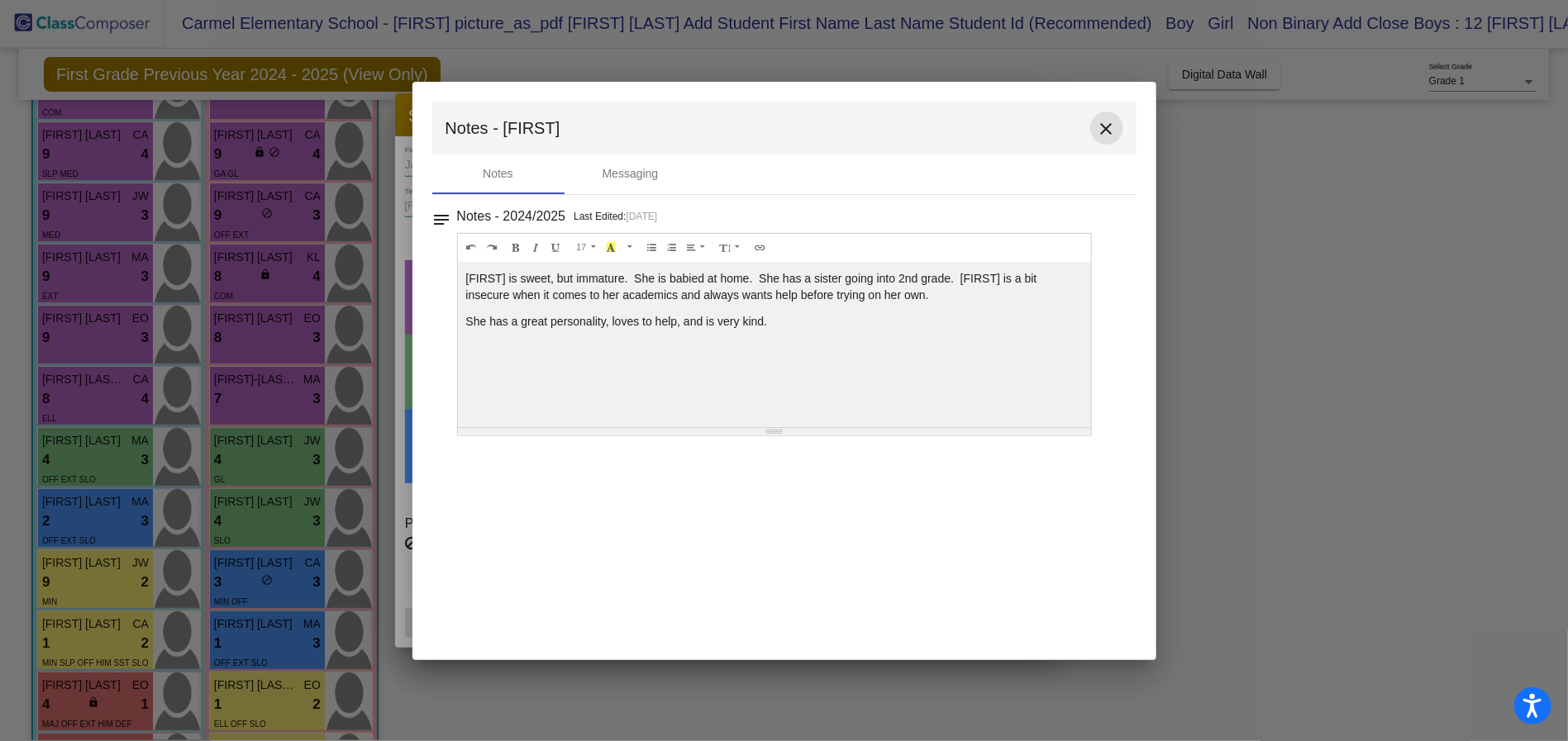 click on "close" at bounding box center [1107, 129] 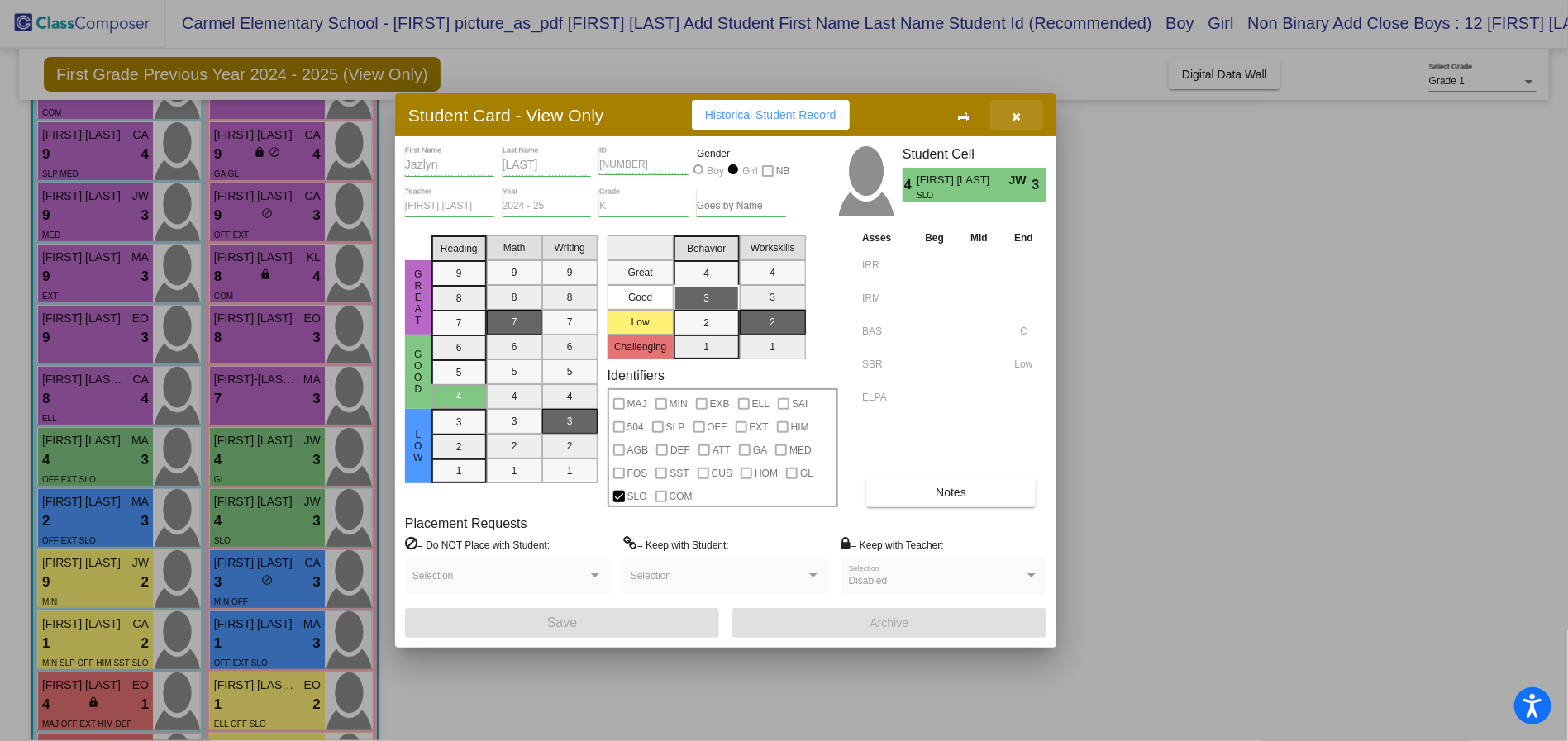 click at bounding box center (1017, 116) 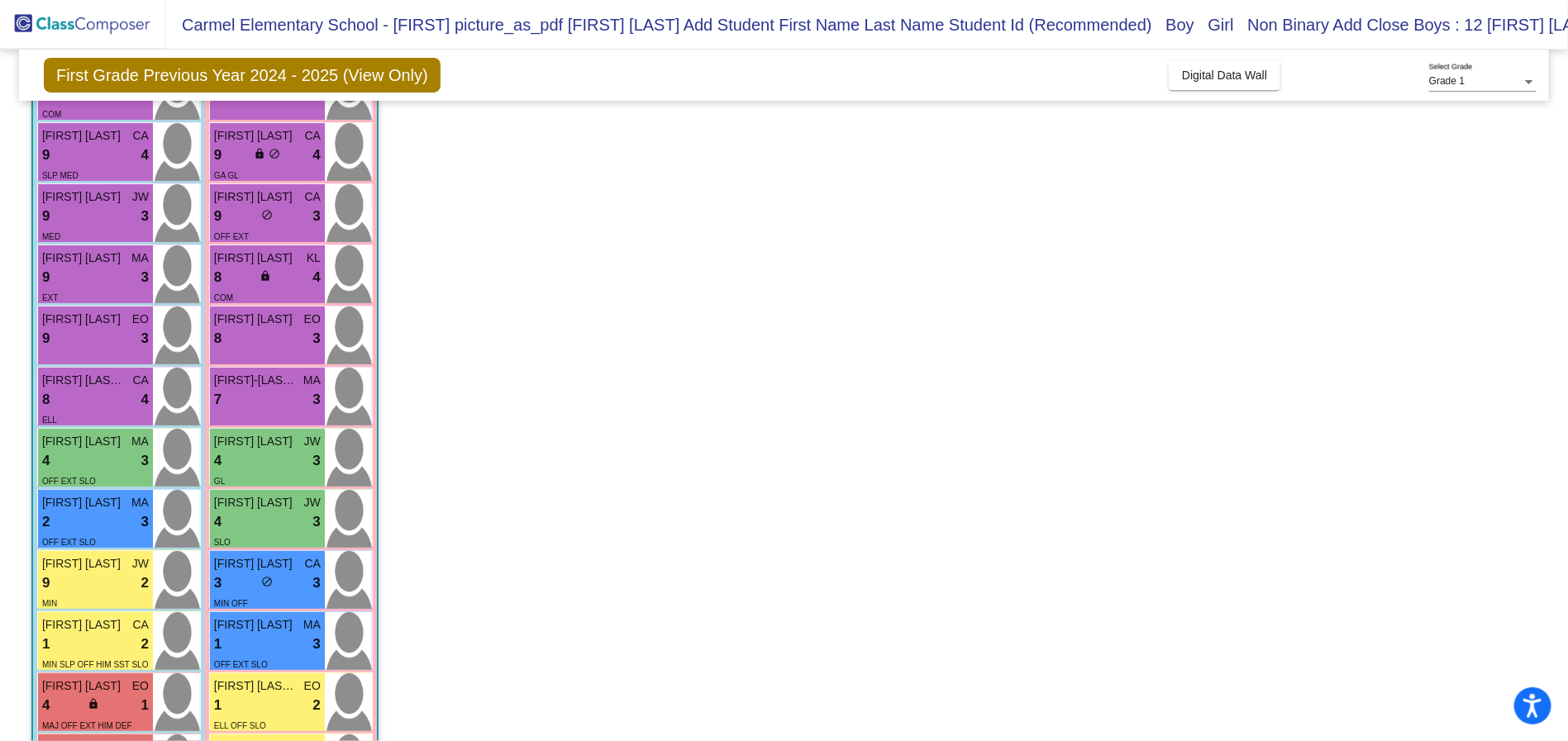 scroll, scrollTop: 1, scrollLeft: 0, axis: vertical 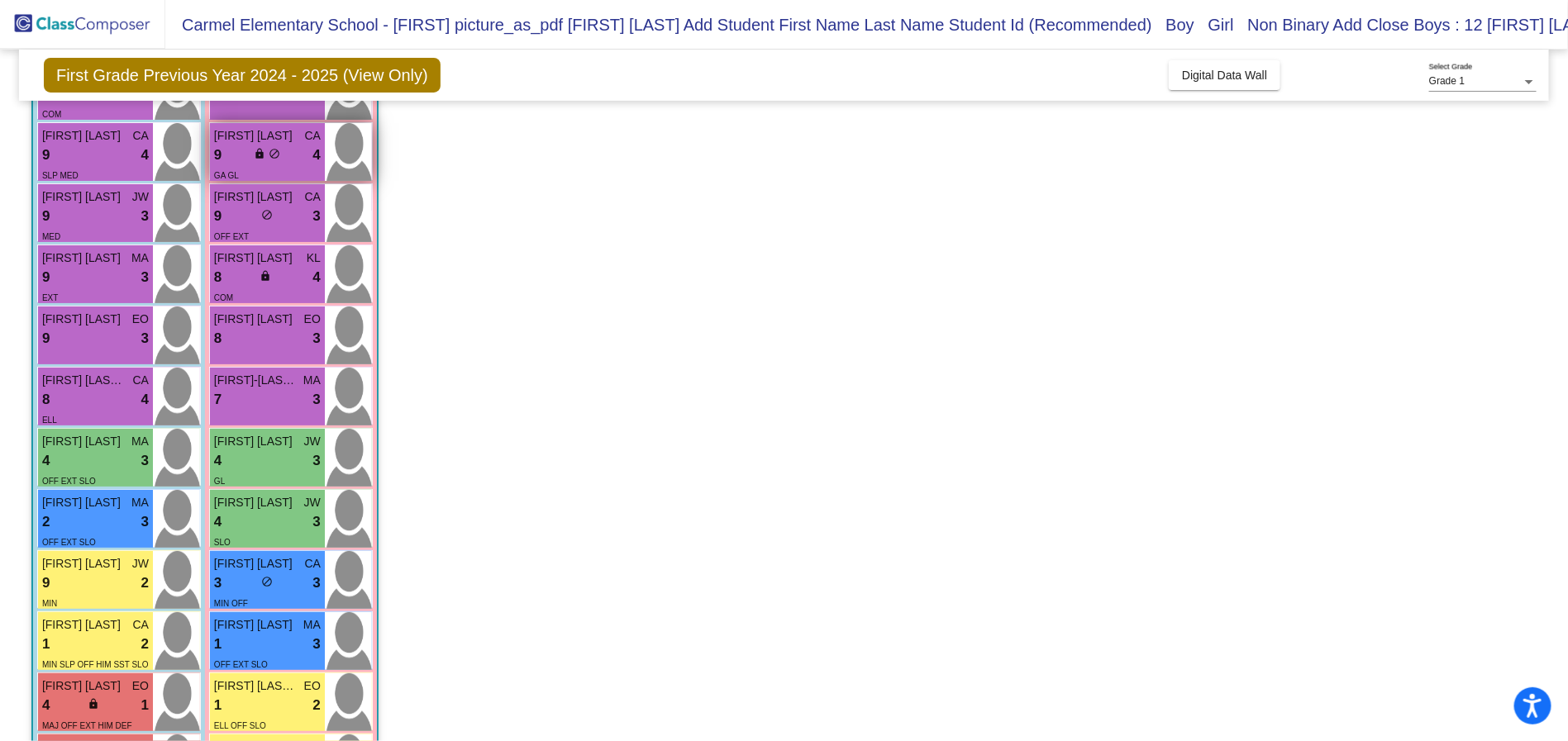 click on "9 lock do_not_disturb_alt 4" at bounding box center (267, 155) 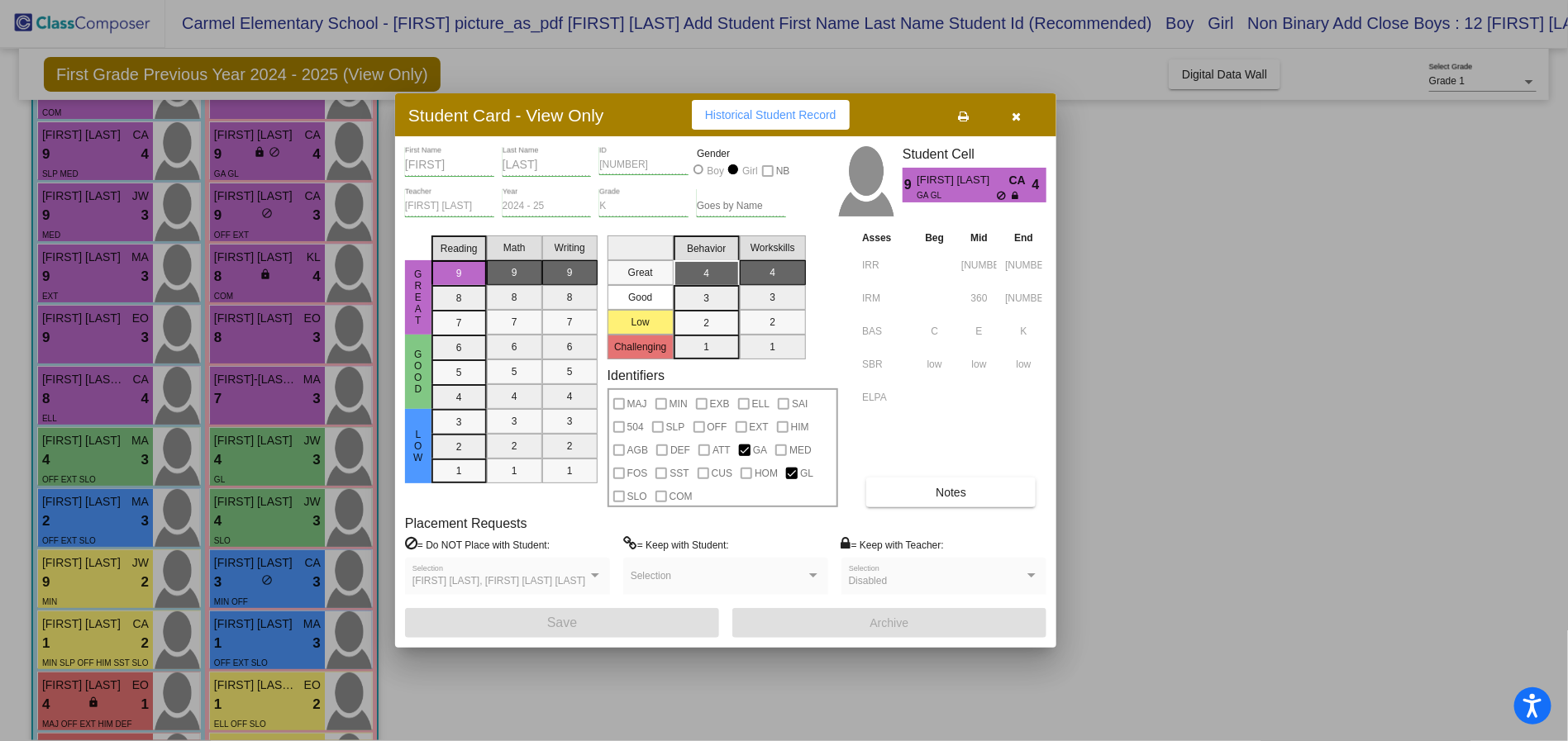 click on "Notes" at bounding box center [951, 492] 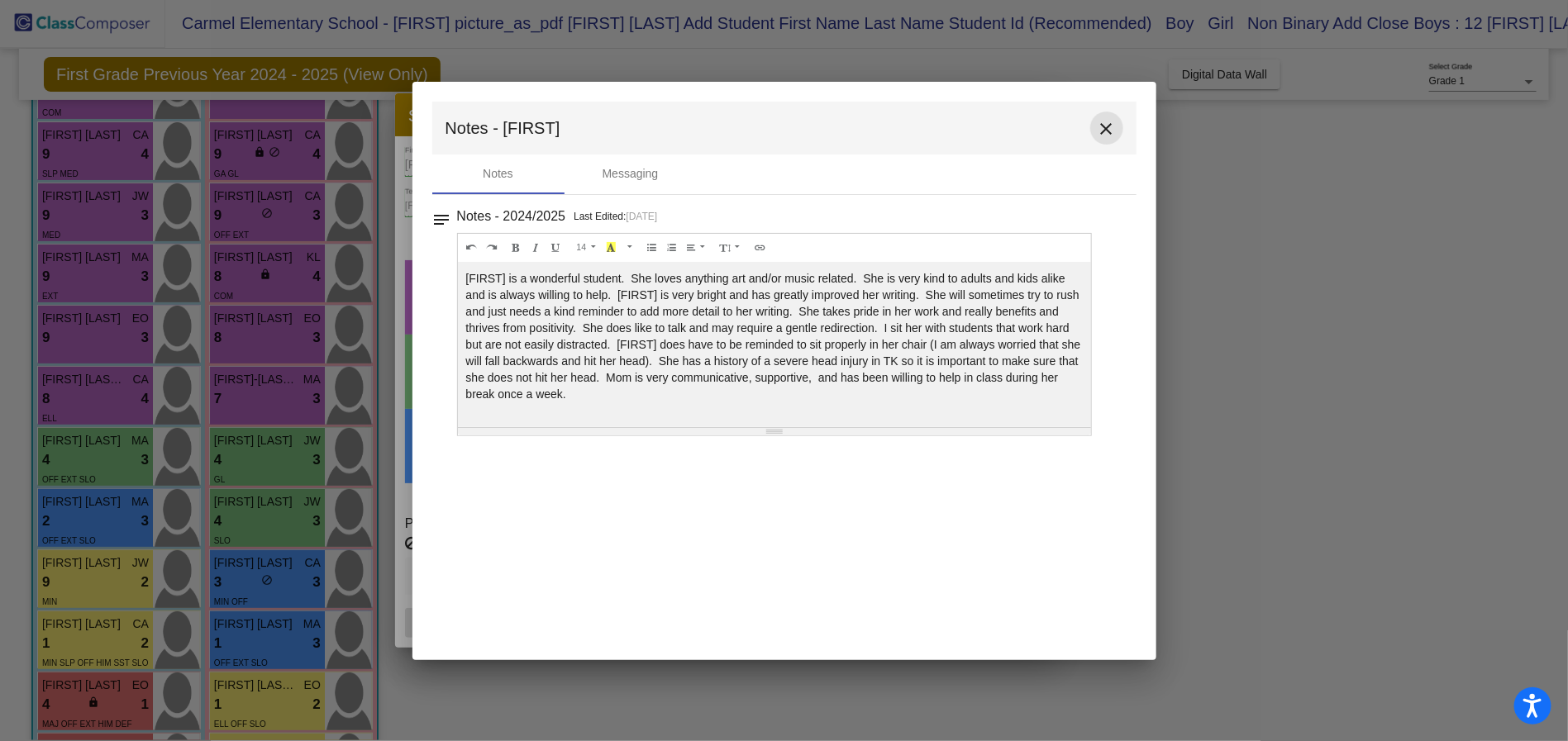 click on "close" at bounding box center [1107, 129] 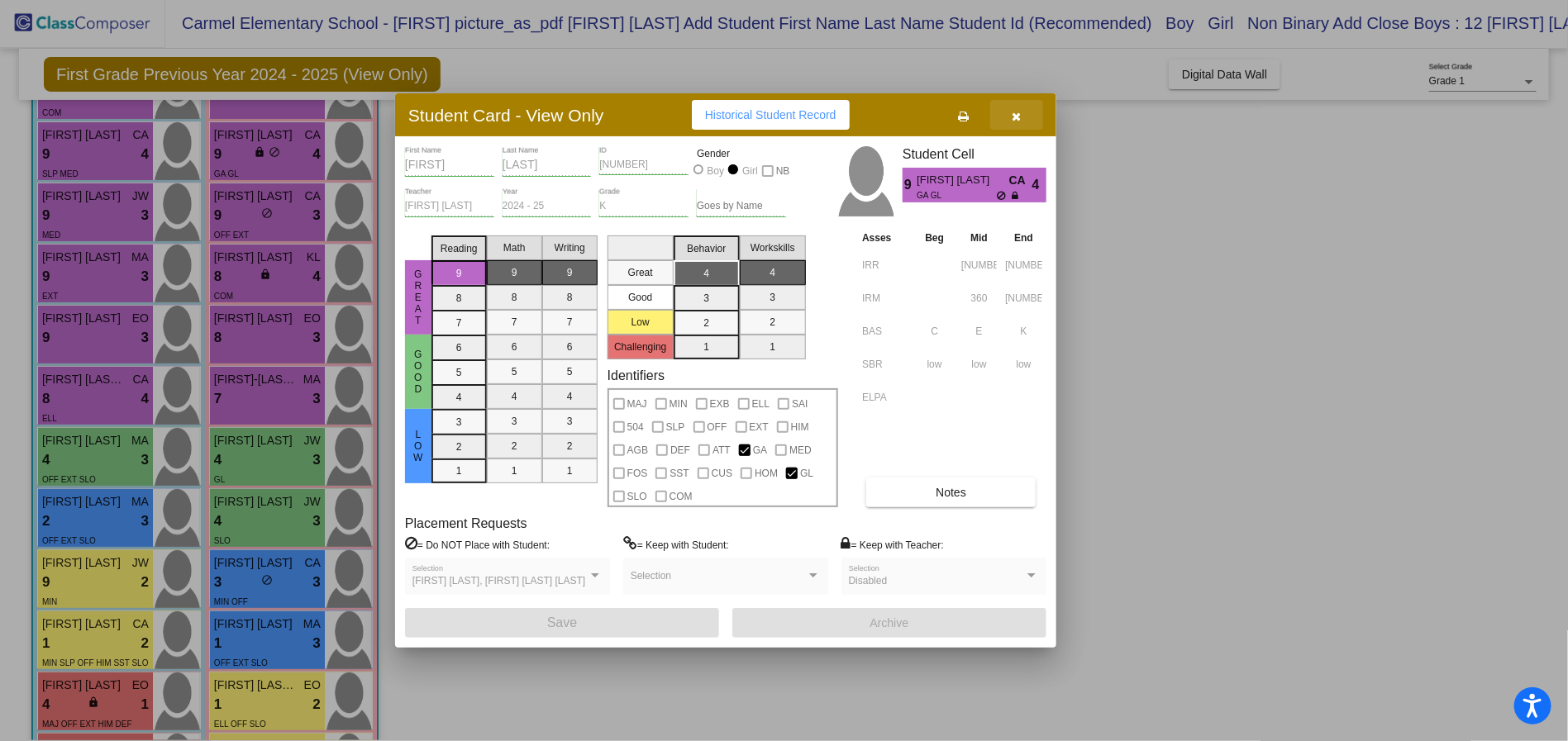 click at bounding box center (1017, 116) 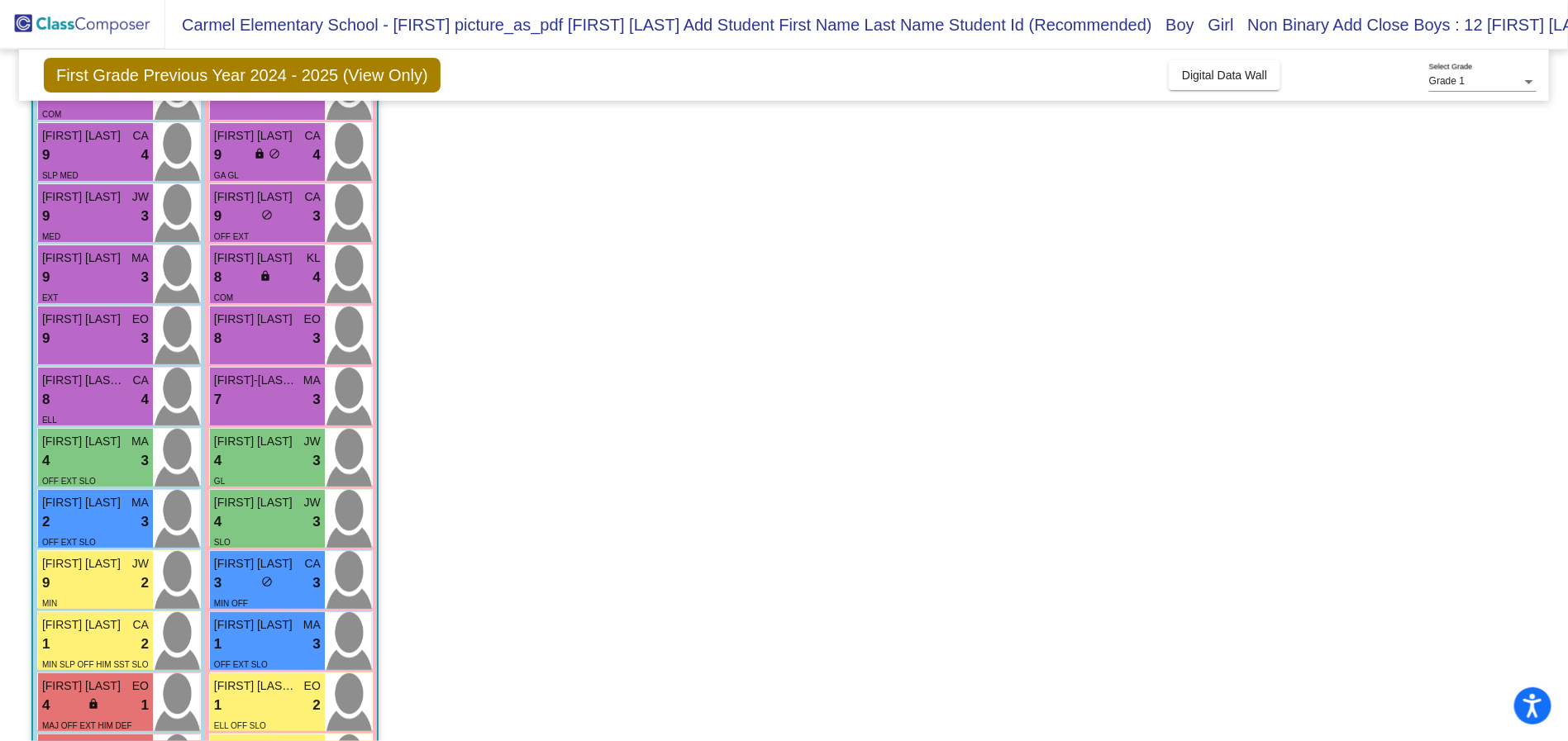 scroll, scrollTop: 1, scrollLeft: 0, axis: vertical 